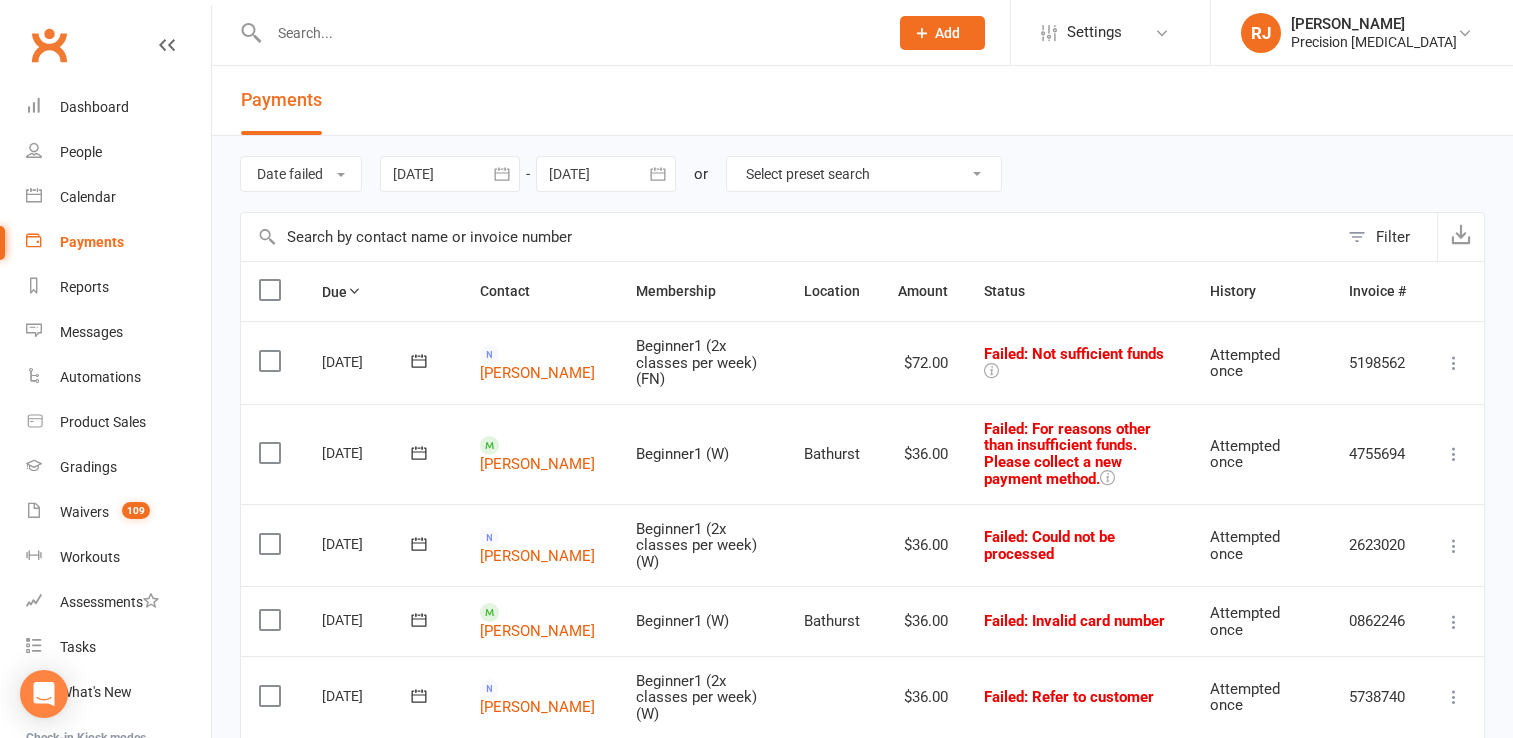 scroll, scrollTop: 0, scrollLeft: 0, axis: both 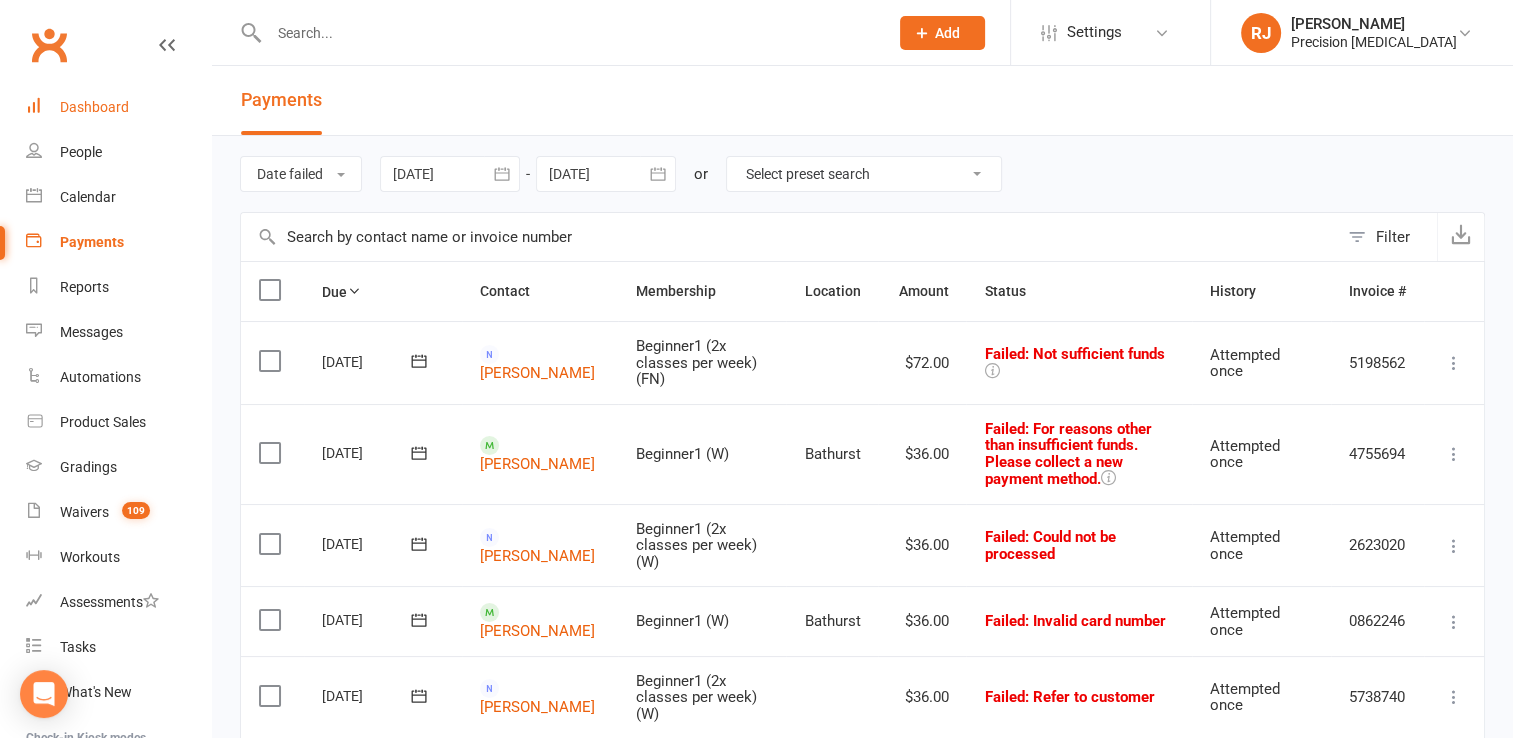 click on "Dashboard" at bounding box center [118, 107] 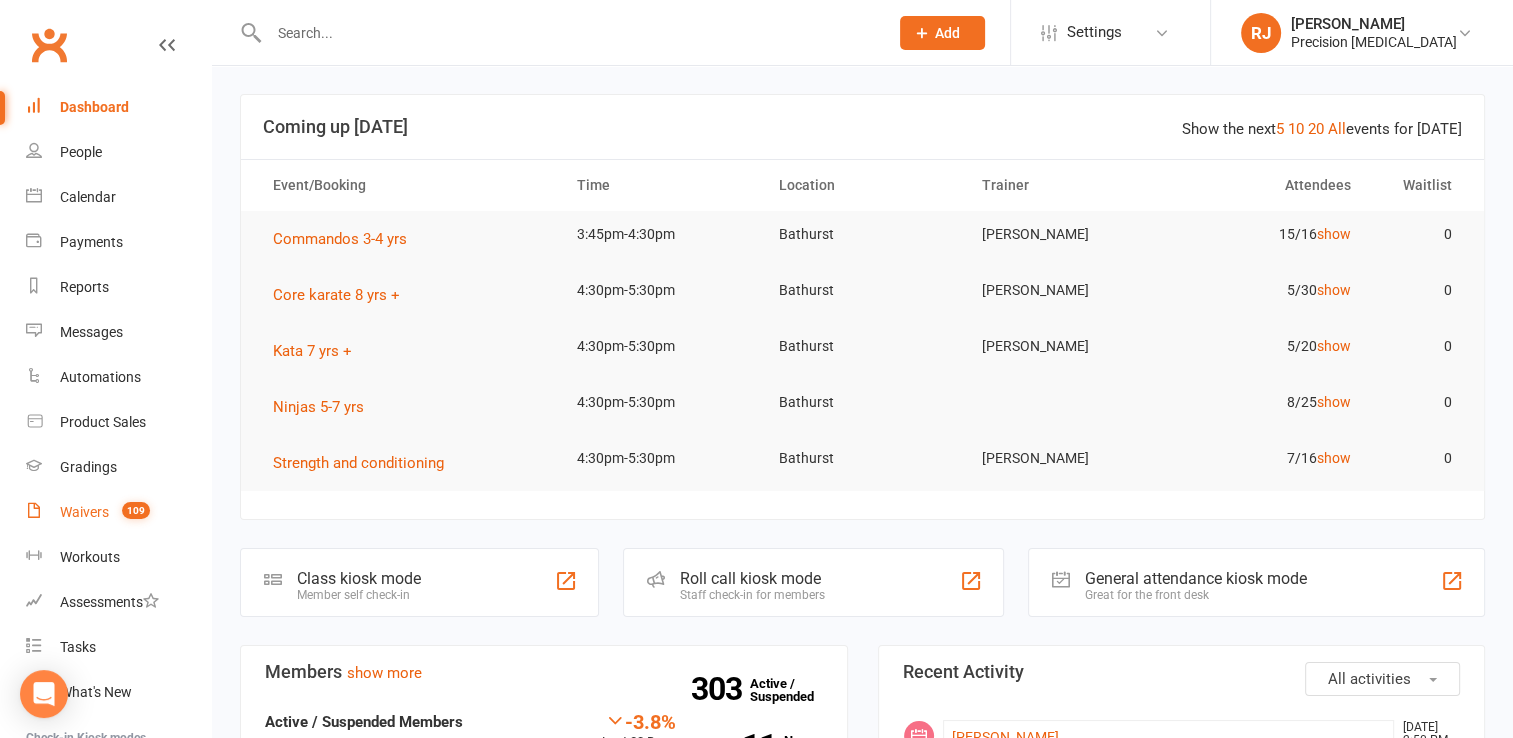 click on "Waivers   109" at bounding box center [118, 512] 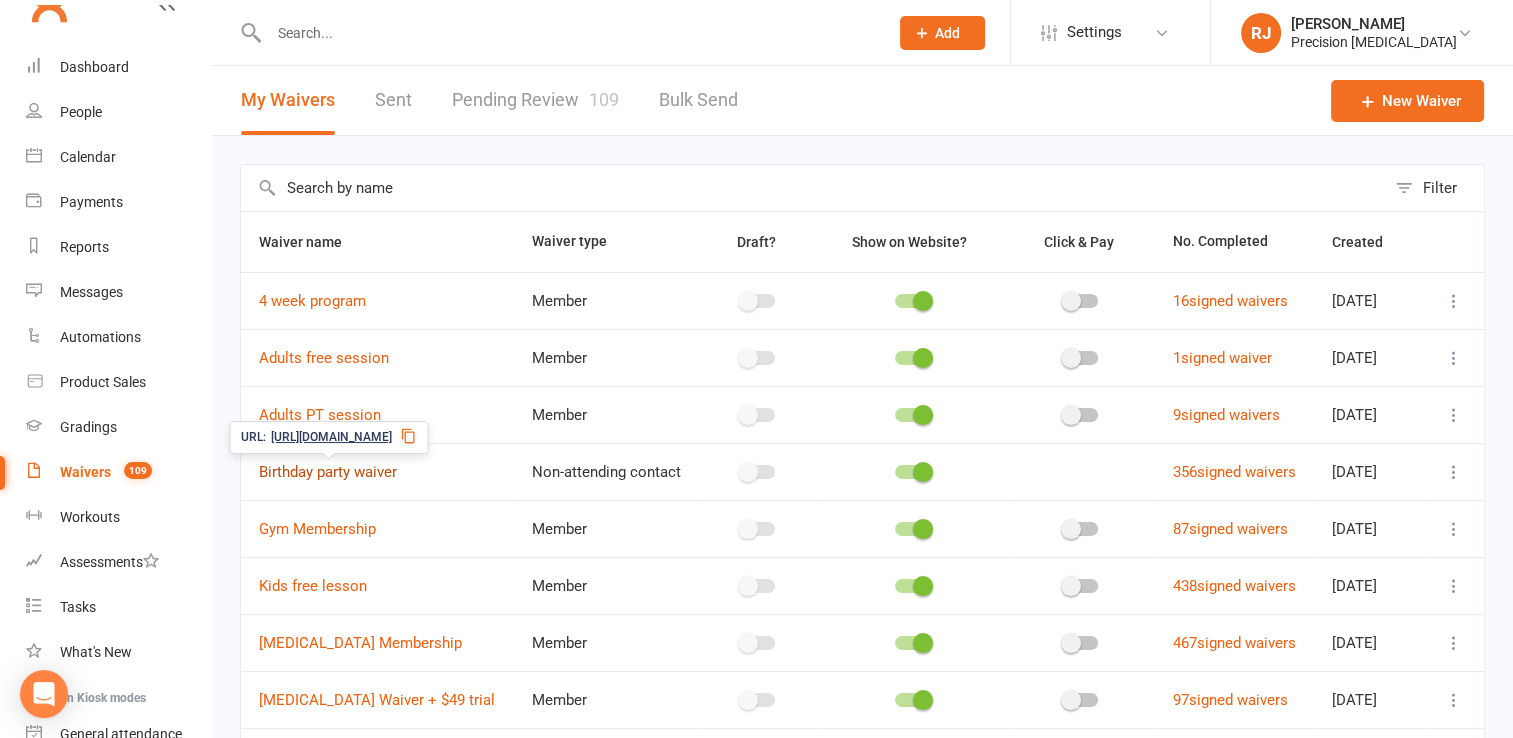 scroll, scrollTop: 99, scrollLeft: 0, axis: vertical 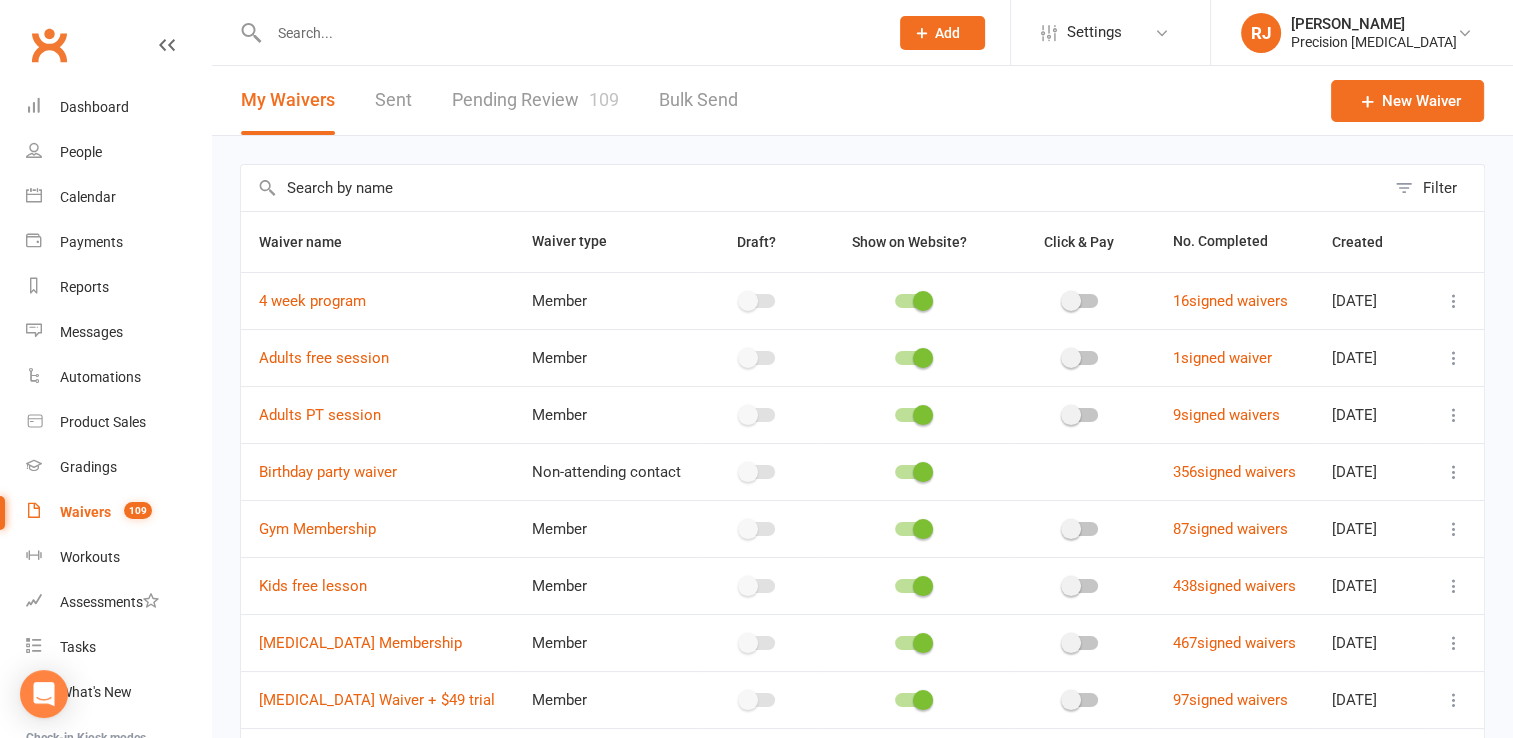 click on "Pending Review 109" at bounding box center [535, 100] 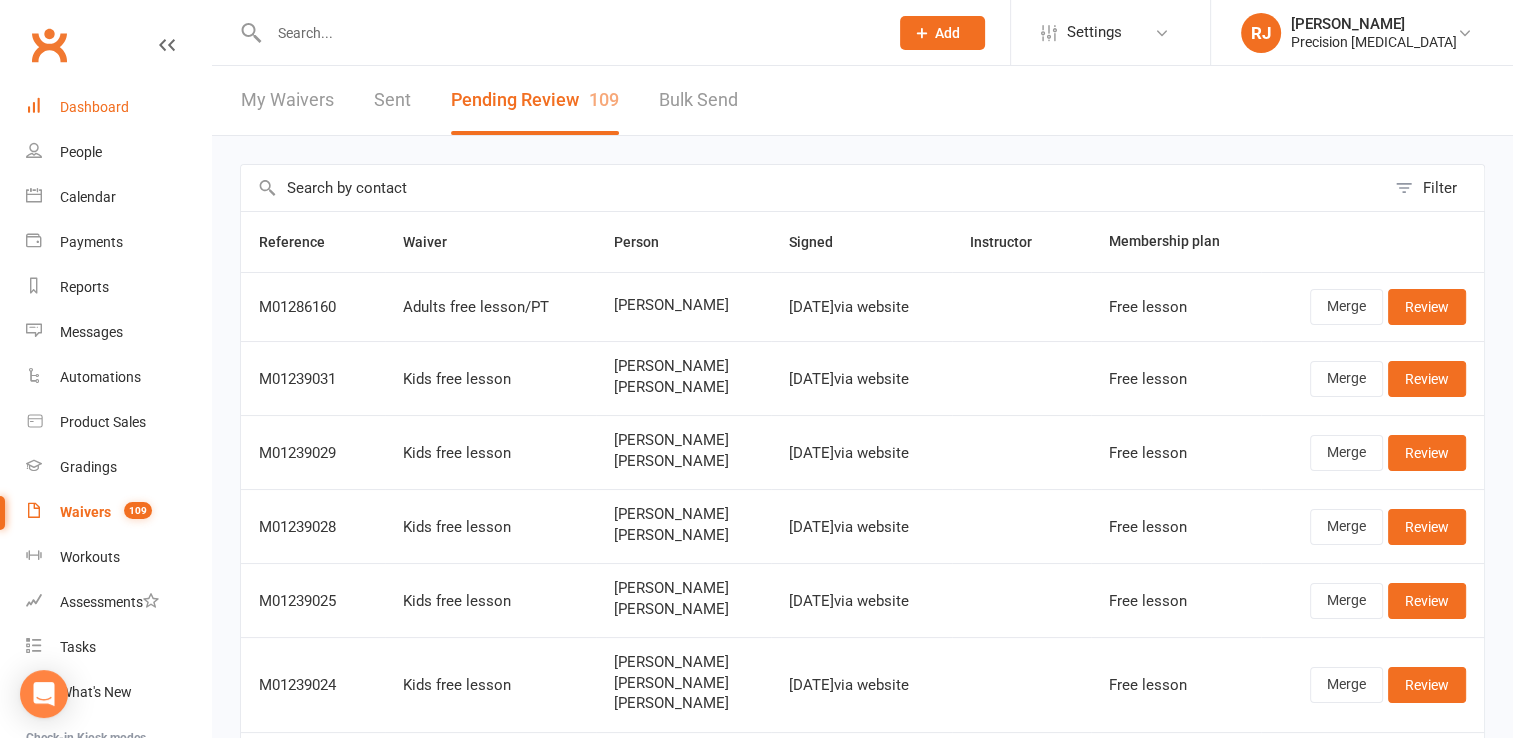 click on "Dashboard" at bounding box center [94, 107] 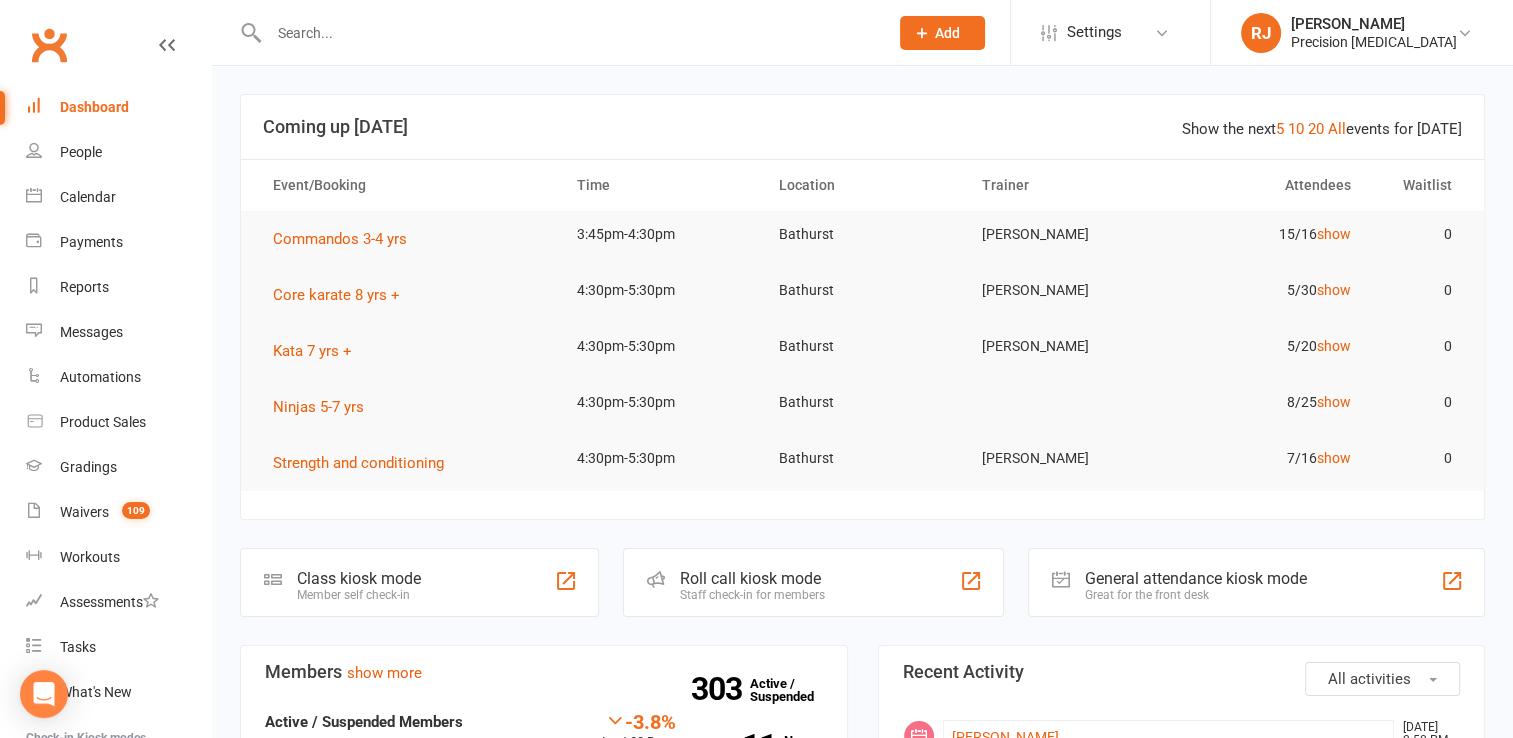 scroll, scrollTop: 224, scrollLeft: 0, axis: vertical 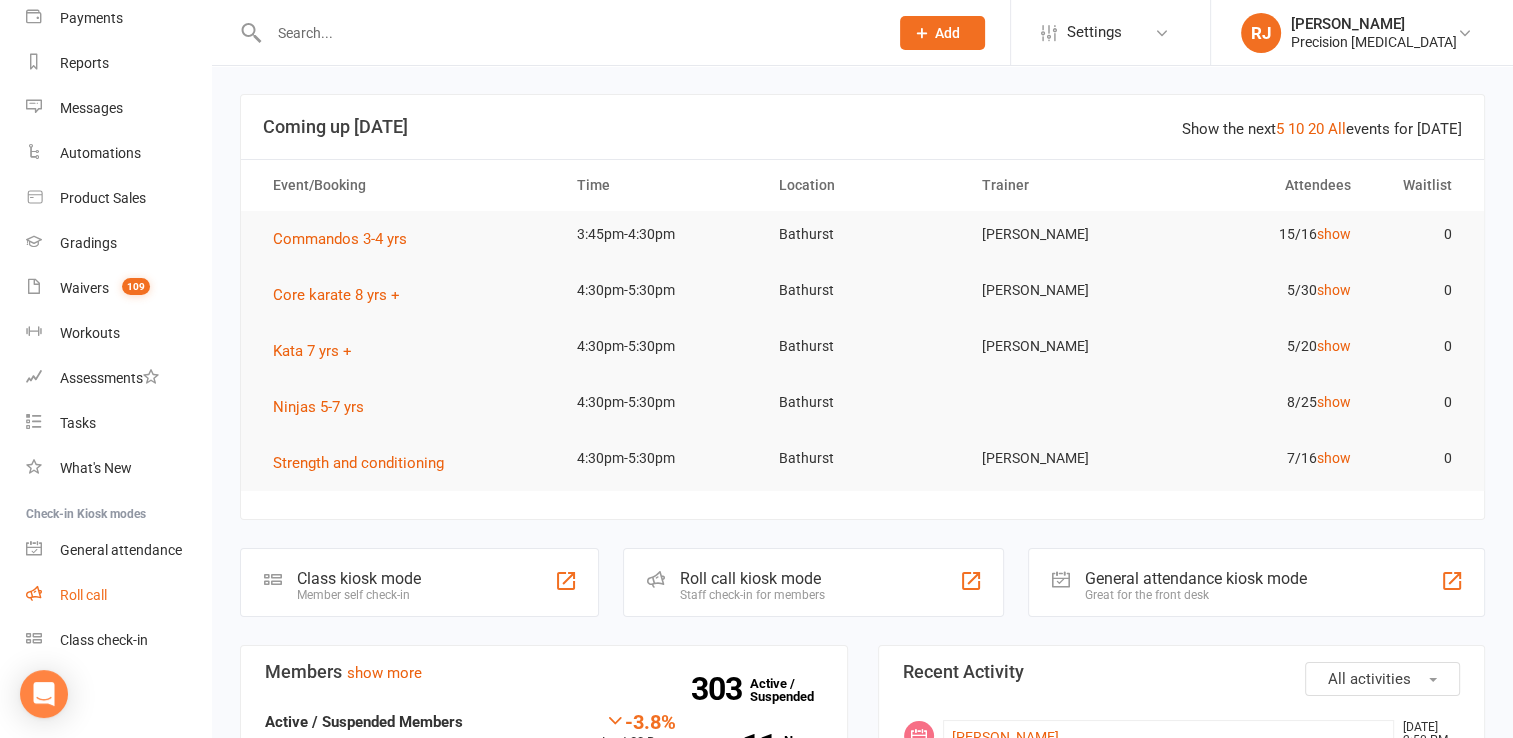 click on "Roll call" at bounding box center [83, 595] 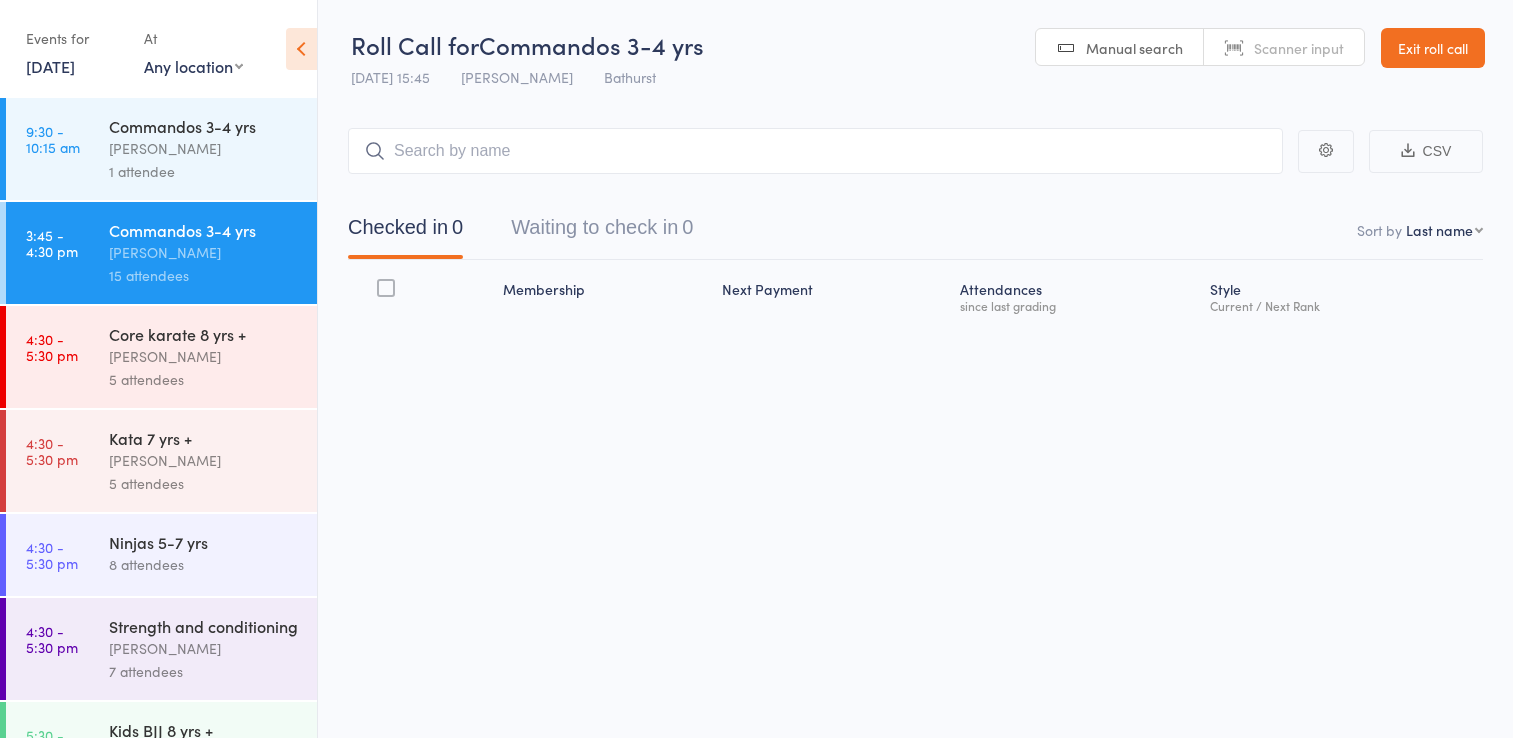 scroll, scrollTop: 0, scrollLeft: 0, axis: both 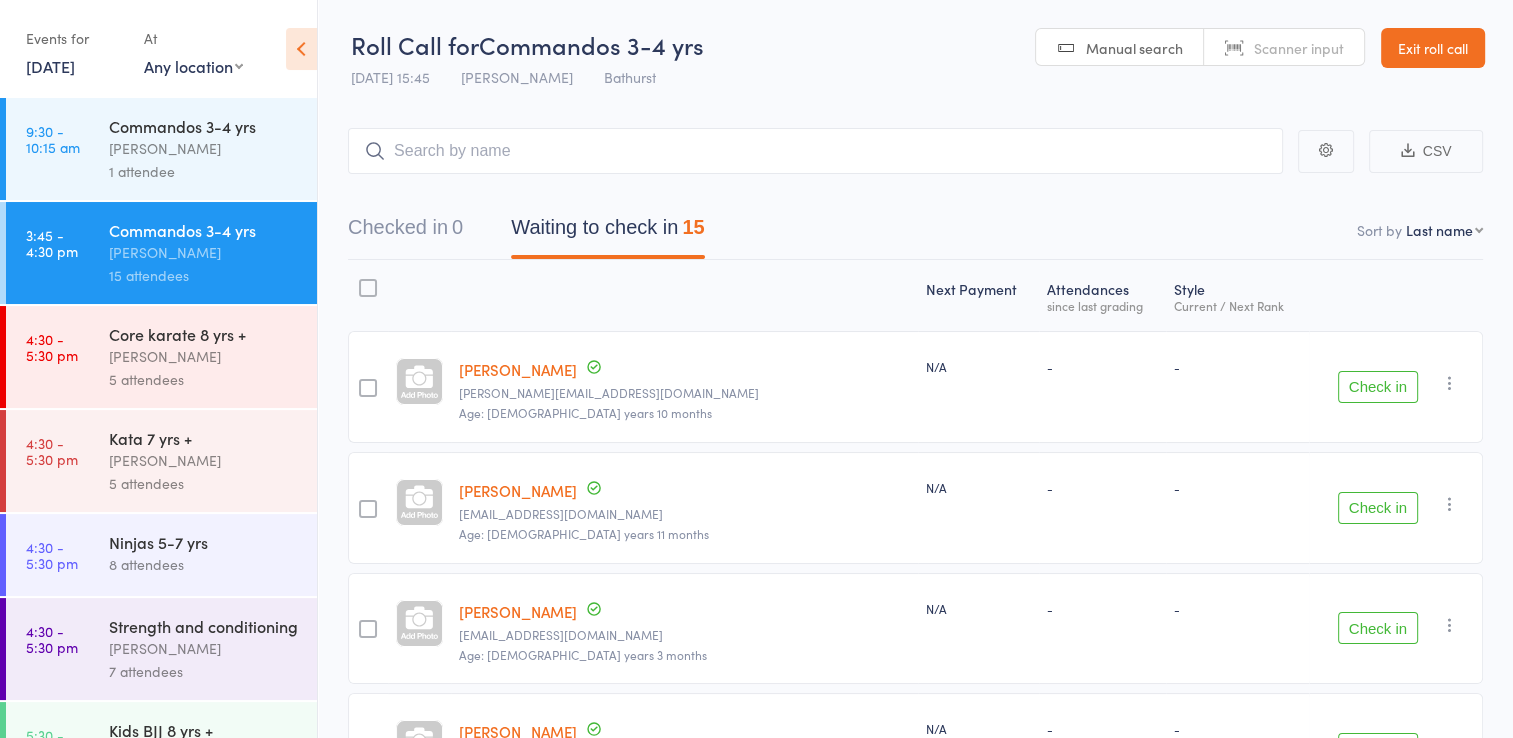 click on "[PERSON_NAME]" at bounding box center [204, 252] 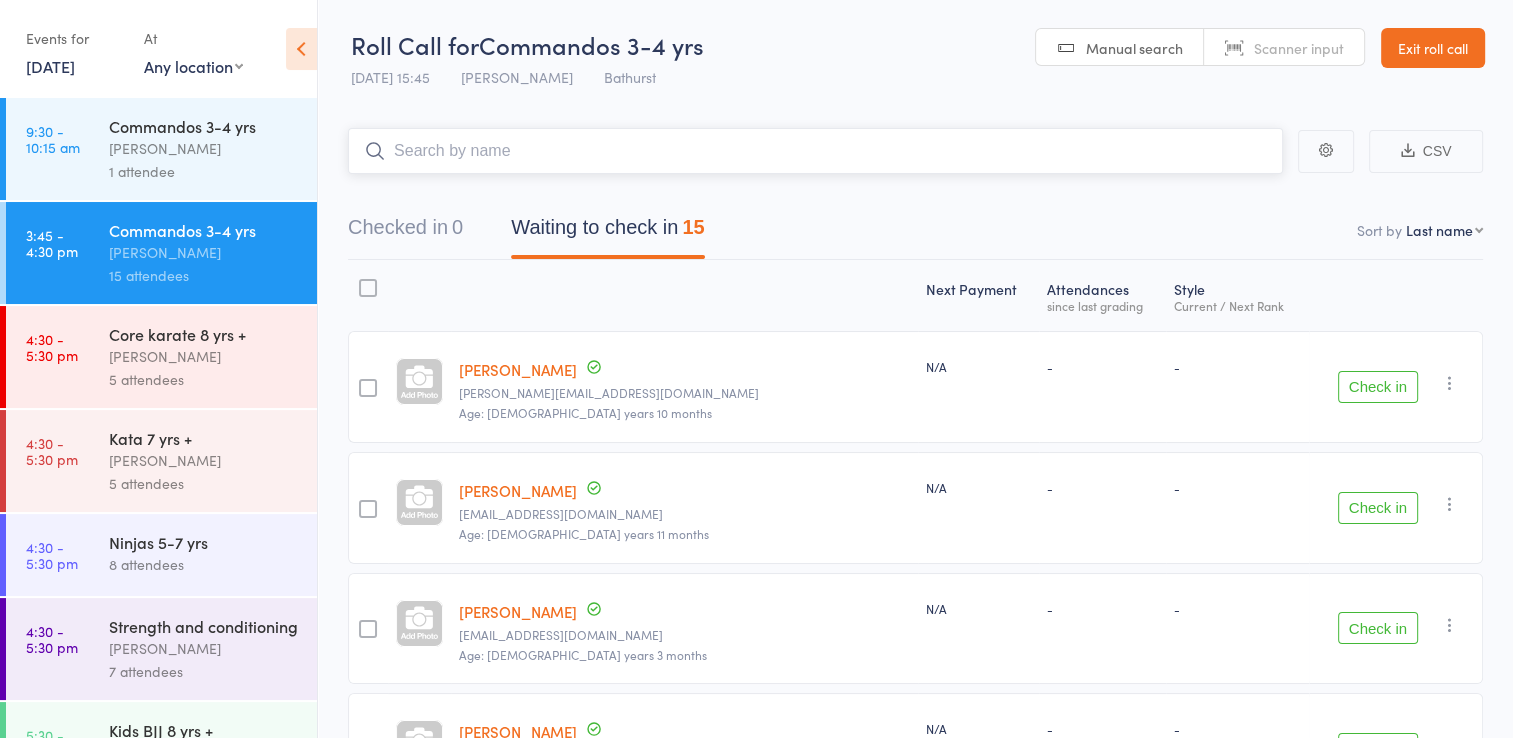 click at bounding box center (815, 151) 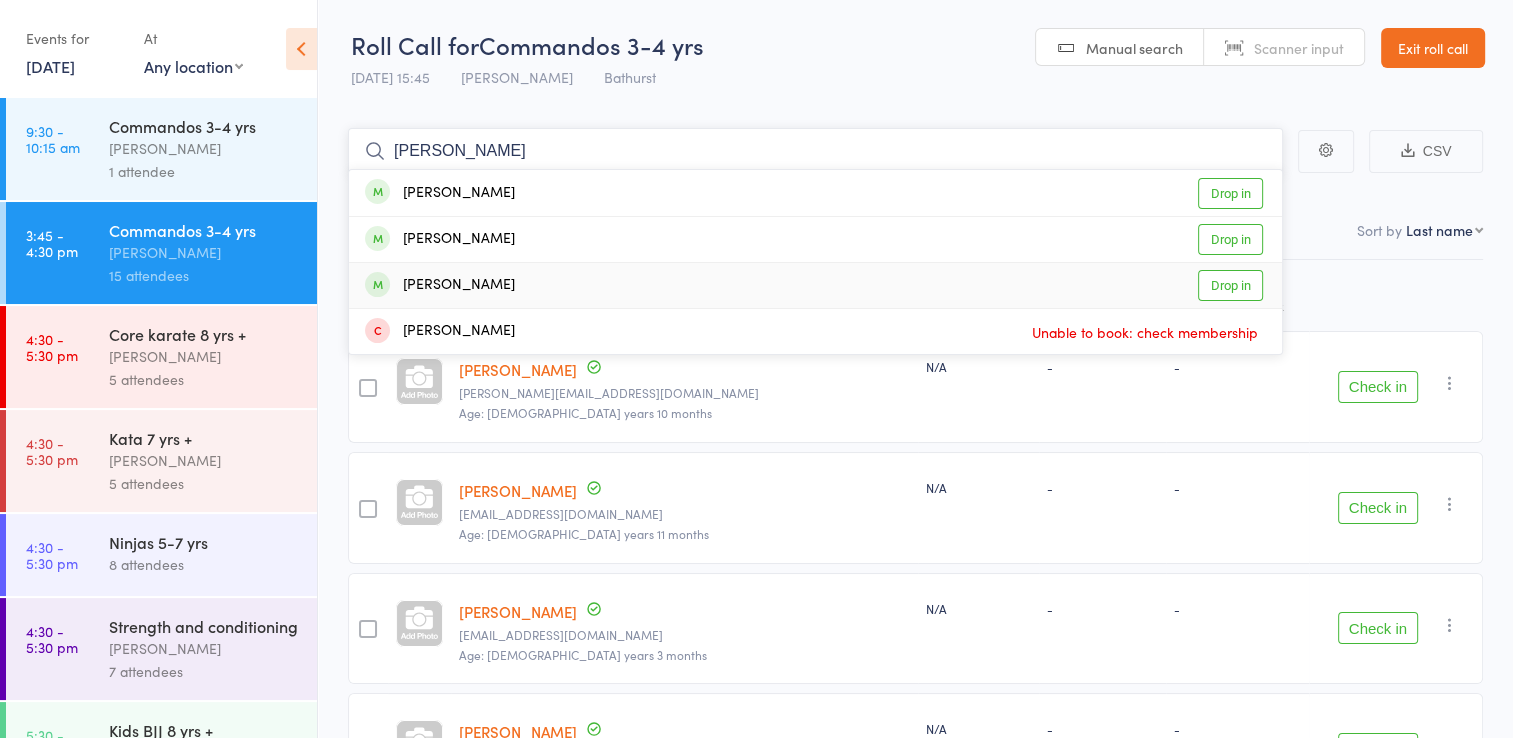 type on "eric" 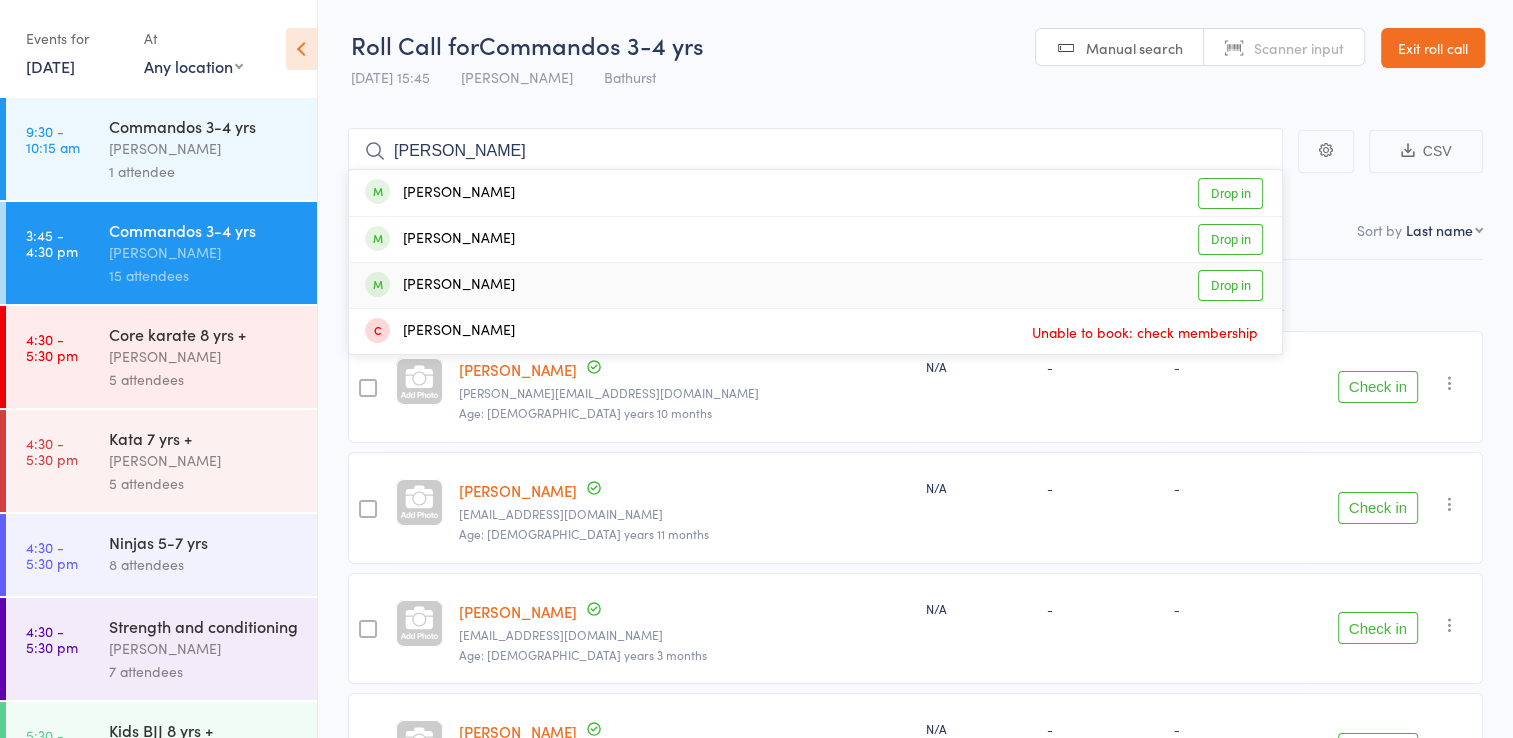 click on "Drop in" at bounding box center [1230, 285] 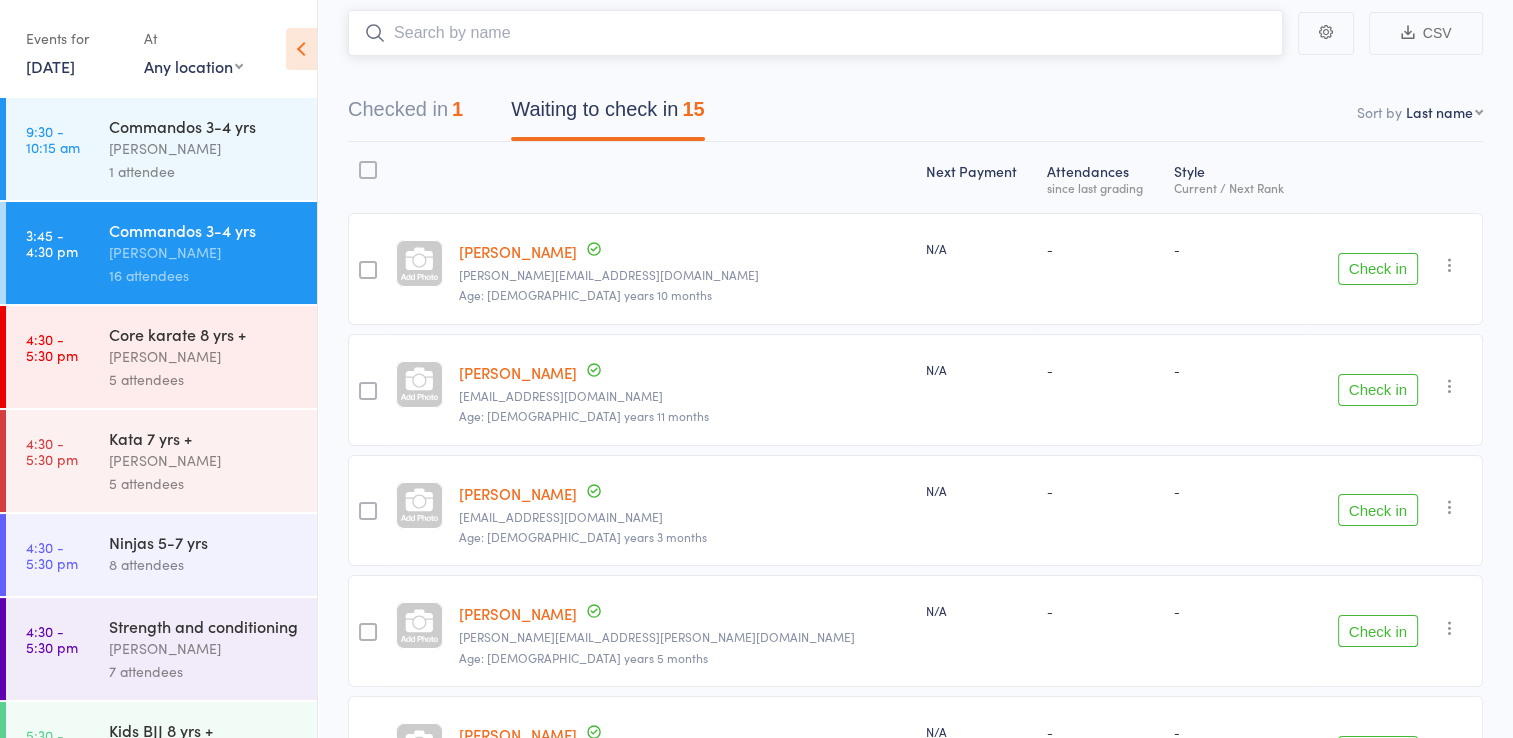 scroll, scrollTop: 120, scrollLeft: 0, axis: vertical 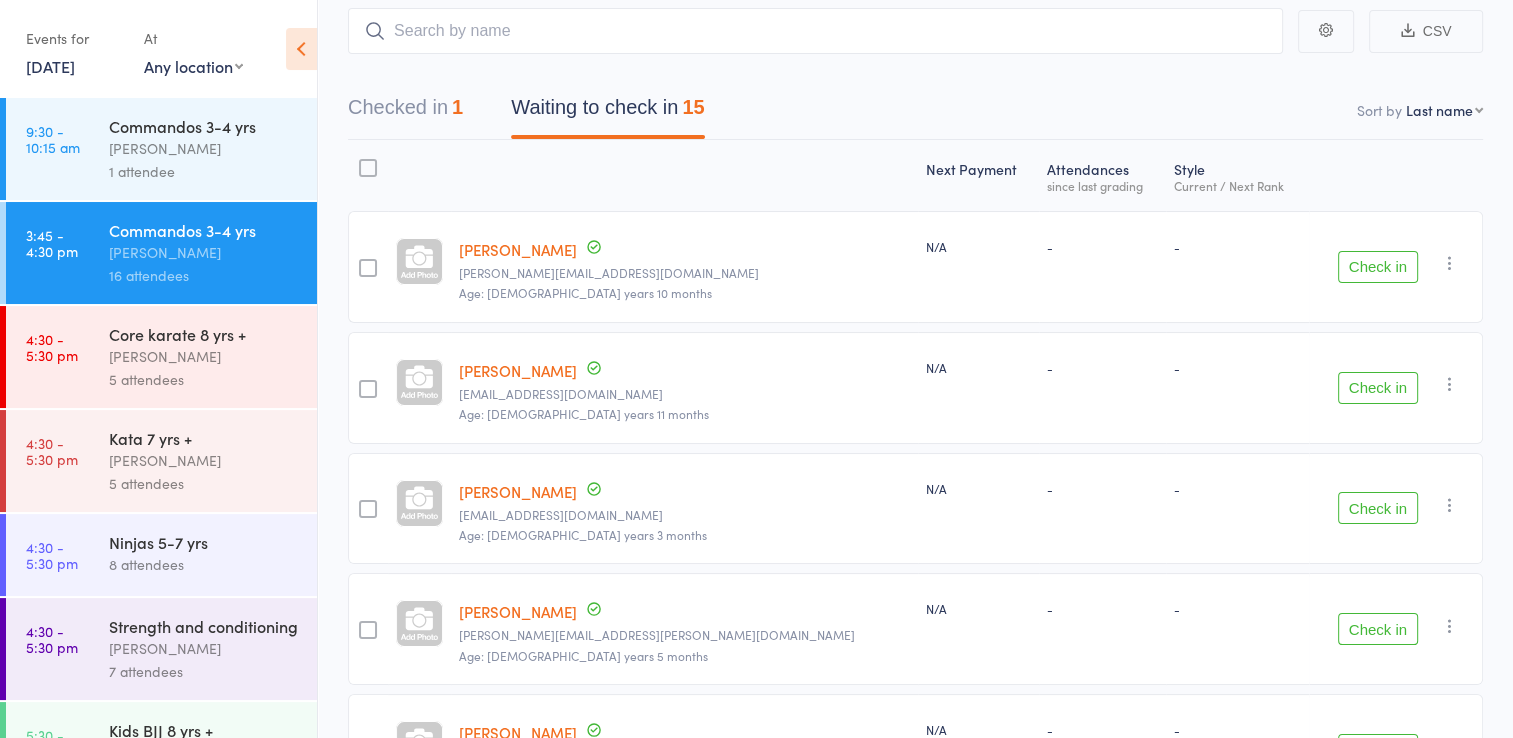 click on "Check in" at bounding box center [1378, 629] 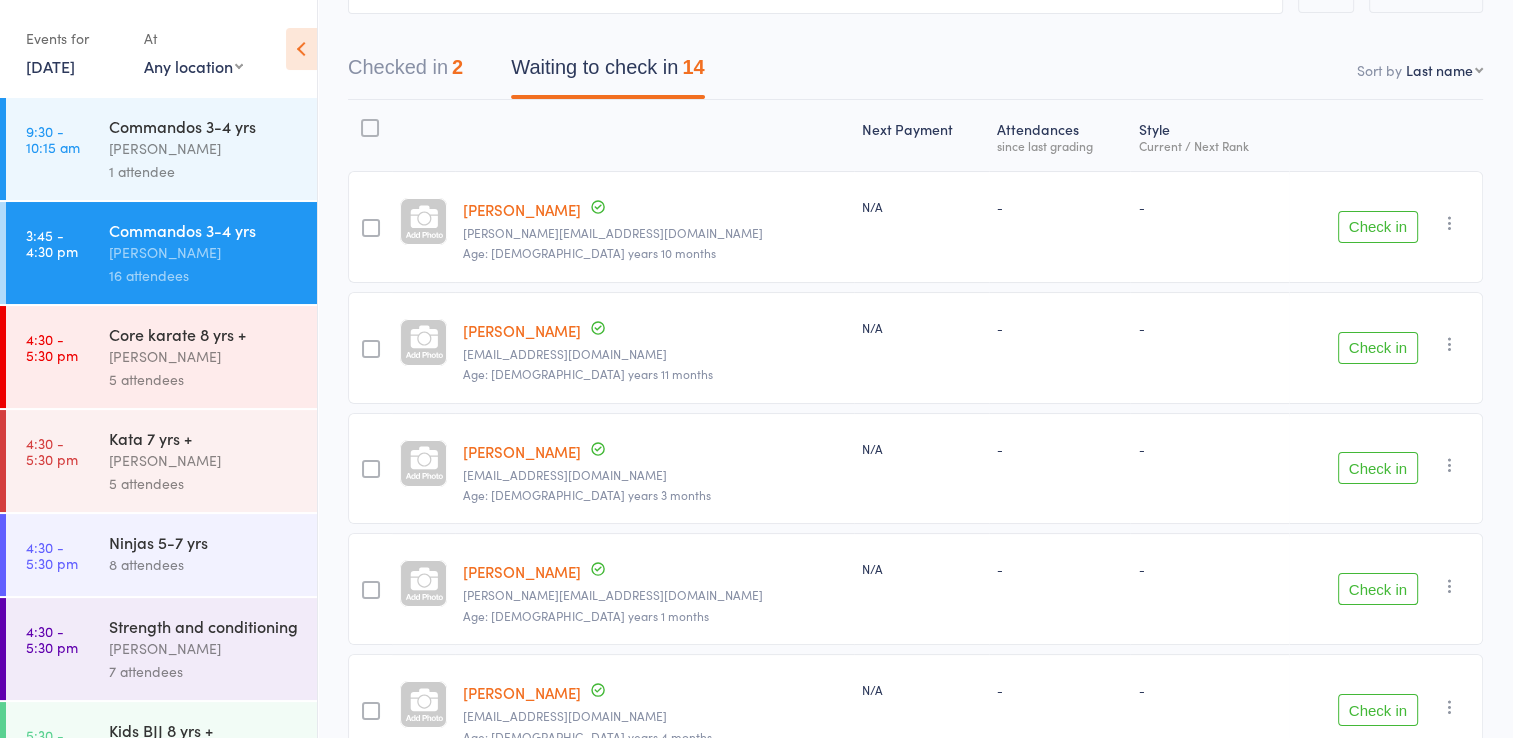 scroll, scrollTop: 200, scrollLeft: 0, axis: vertical 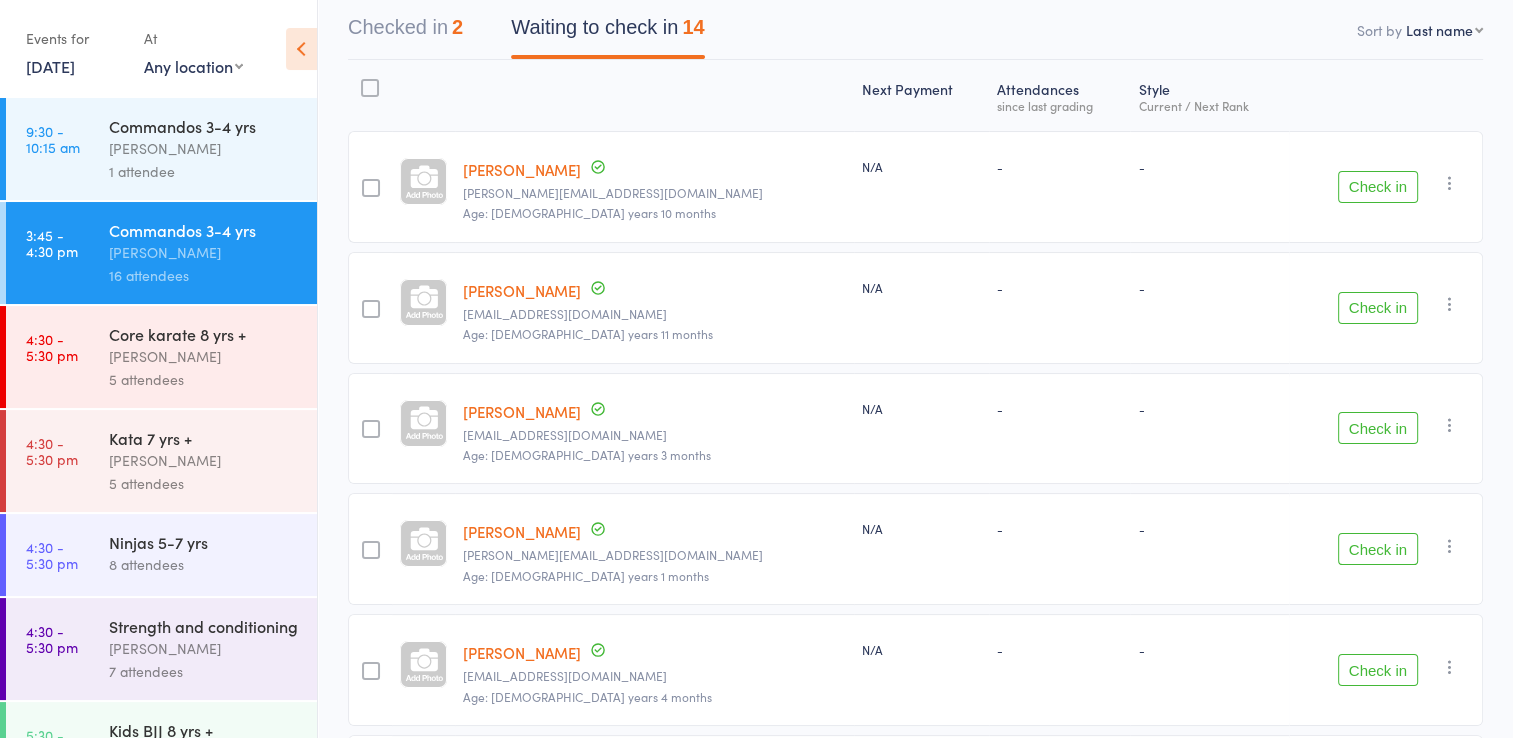 click on "Check in" at bounding box center (1378, 670) 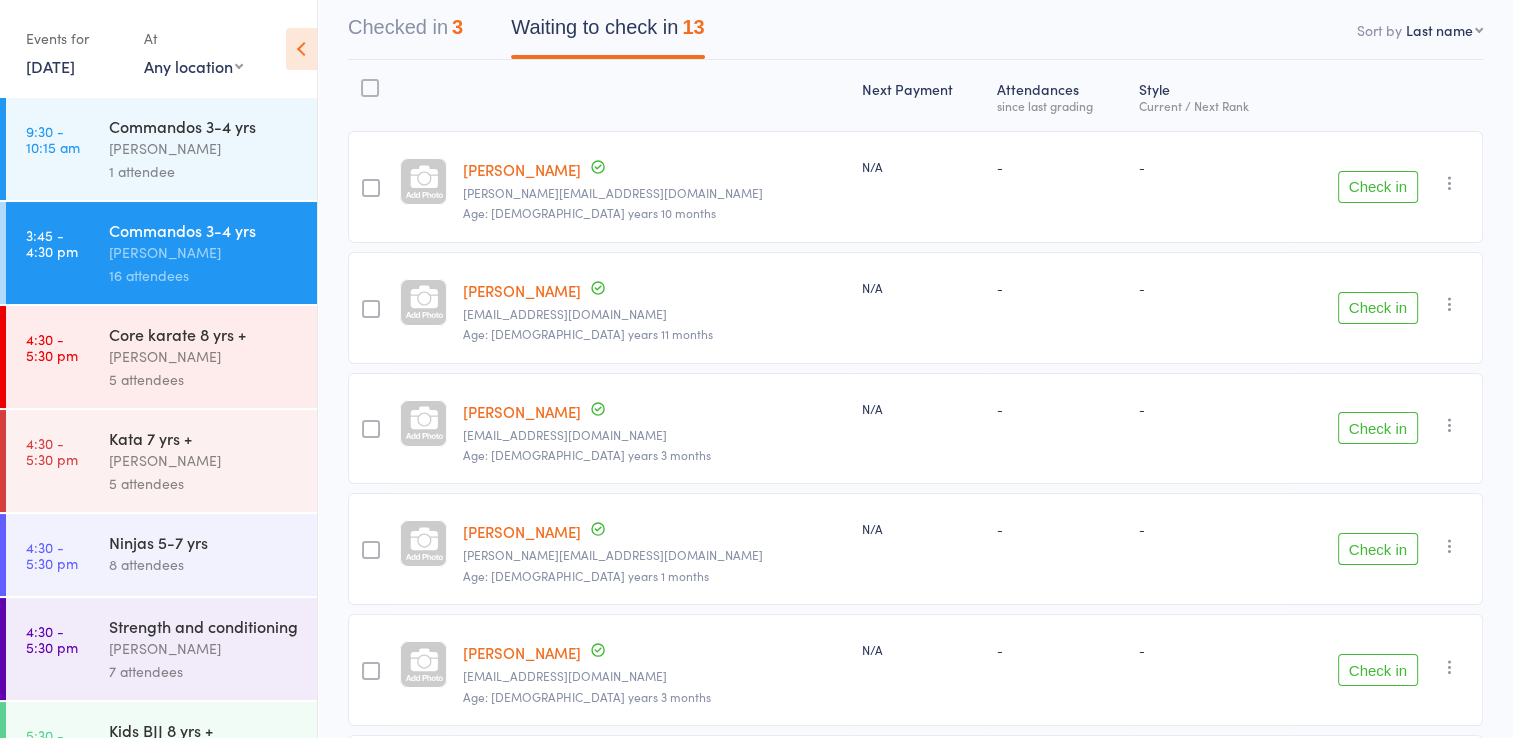 scroll, scrollTop: 39, scrollLeft: 0, axis: vertical 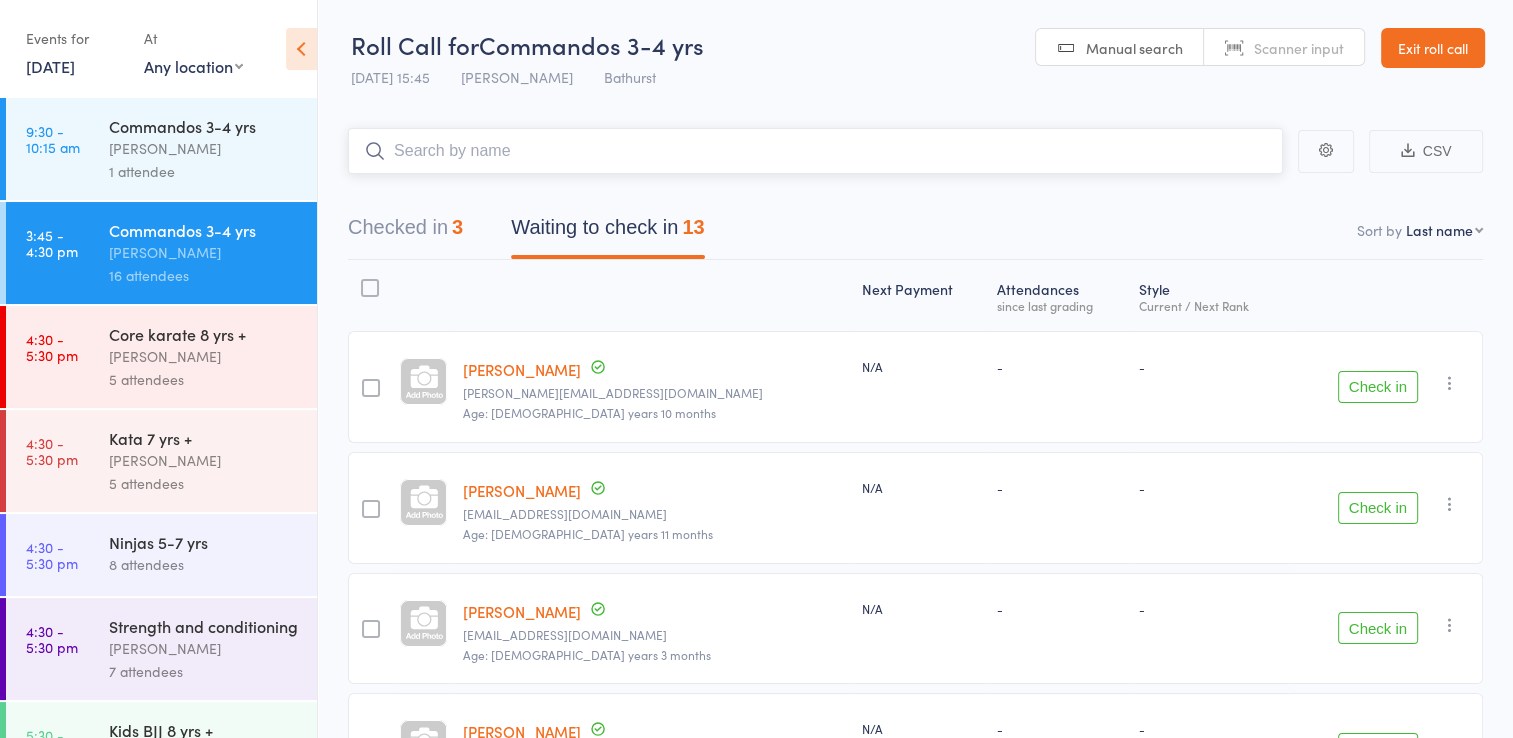 click at bounding box center (815, 151) 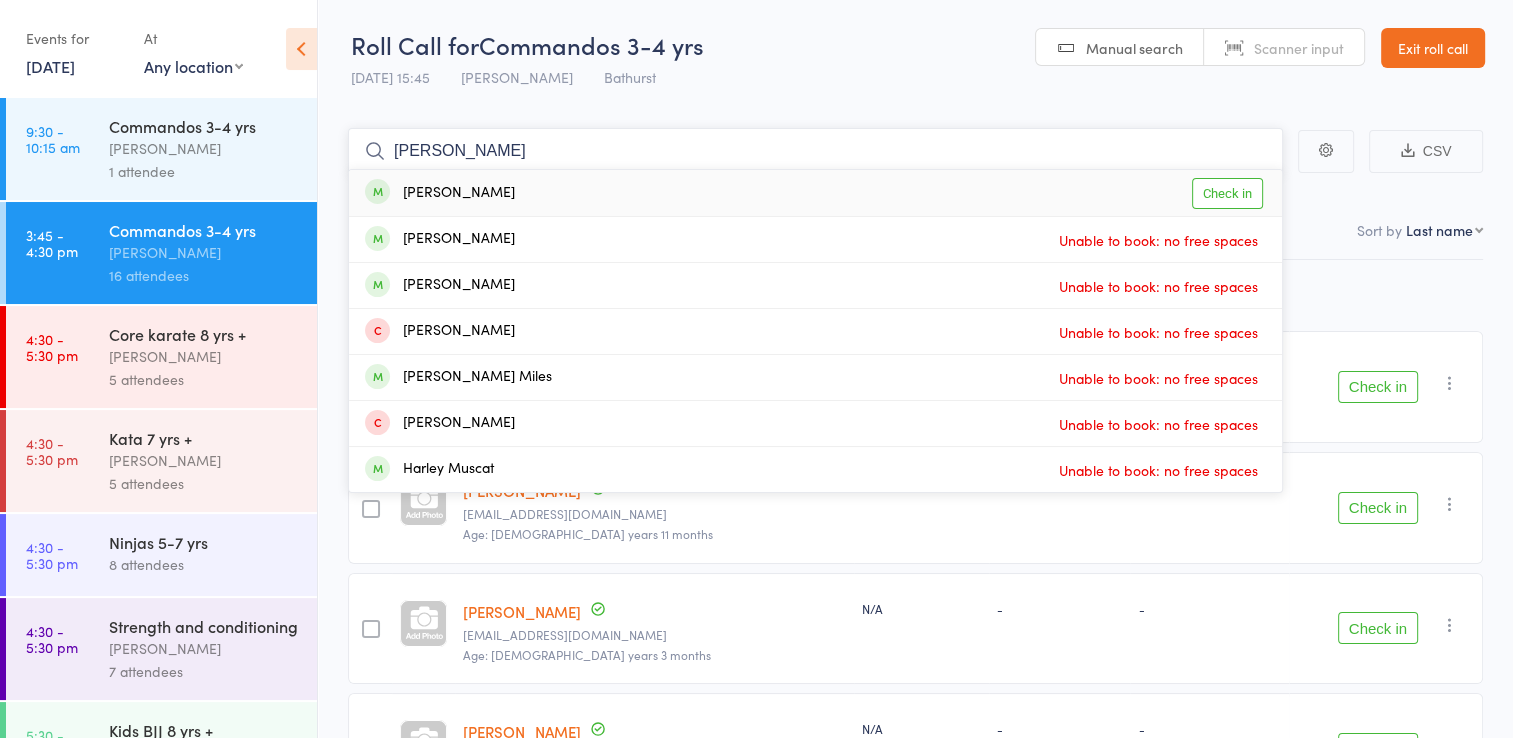 type on "charles" 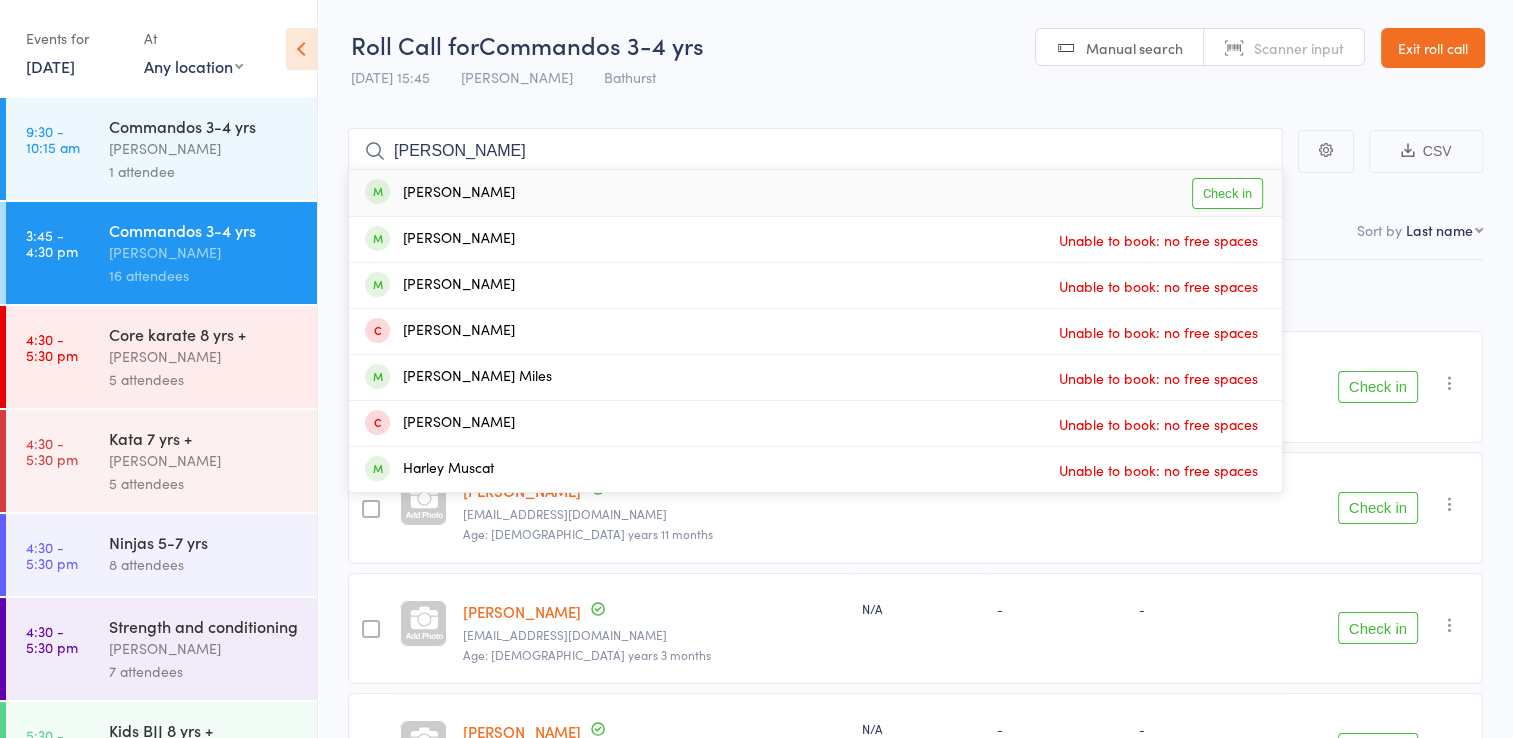 click on "Check in" at bounding box center (1227, 193) 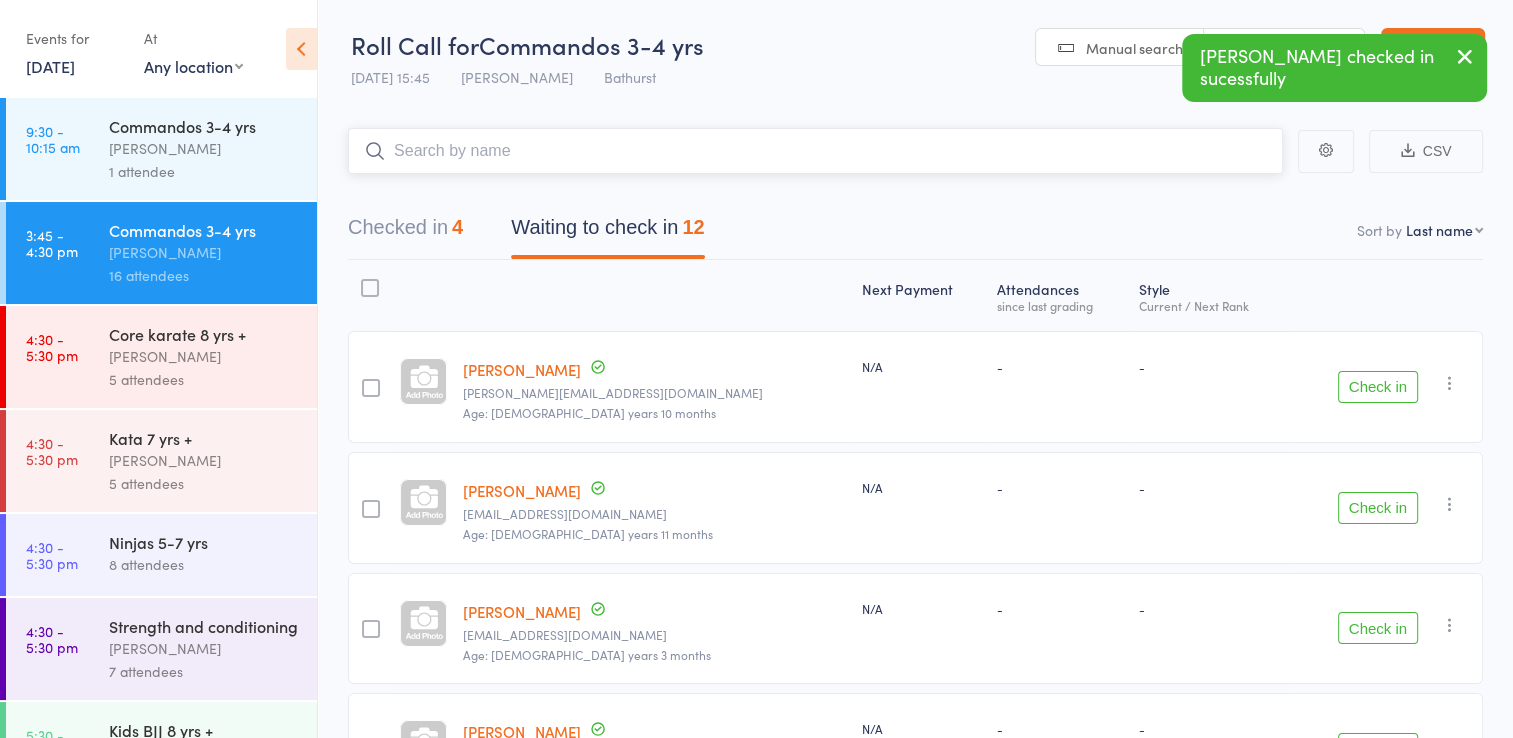 click at bounding box center [815, 151] 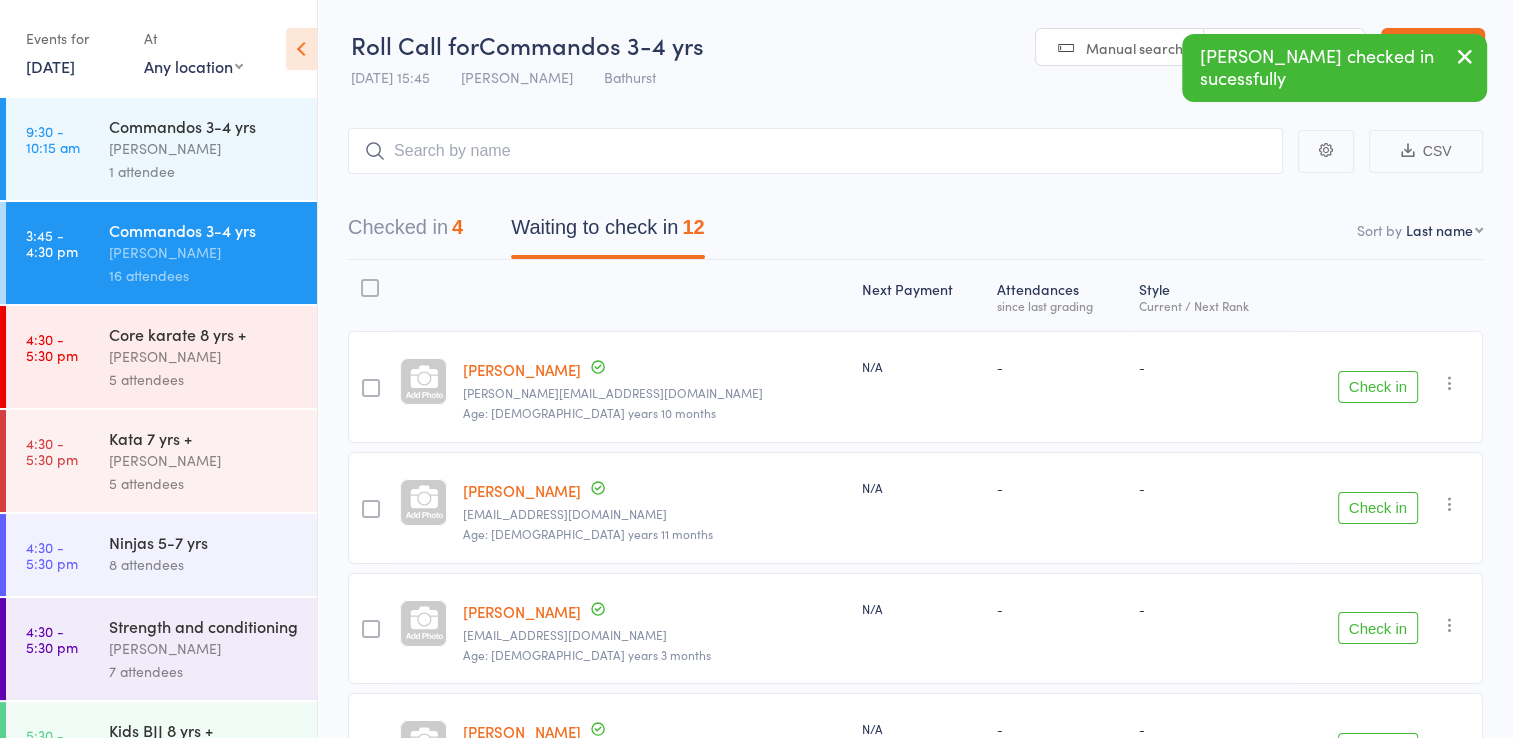 click on "Check in" at bounding box center (1378, 387) 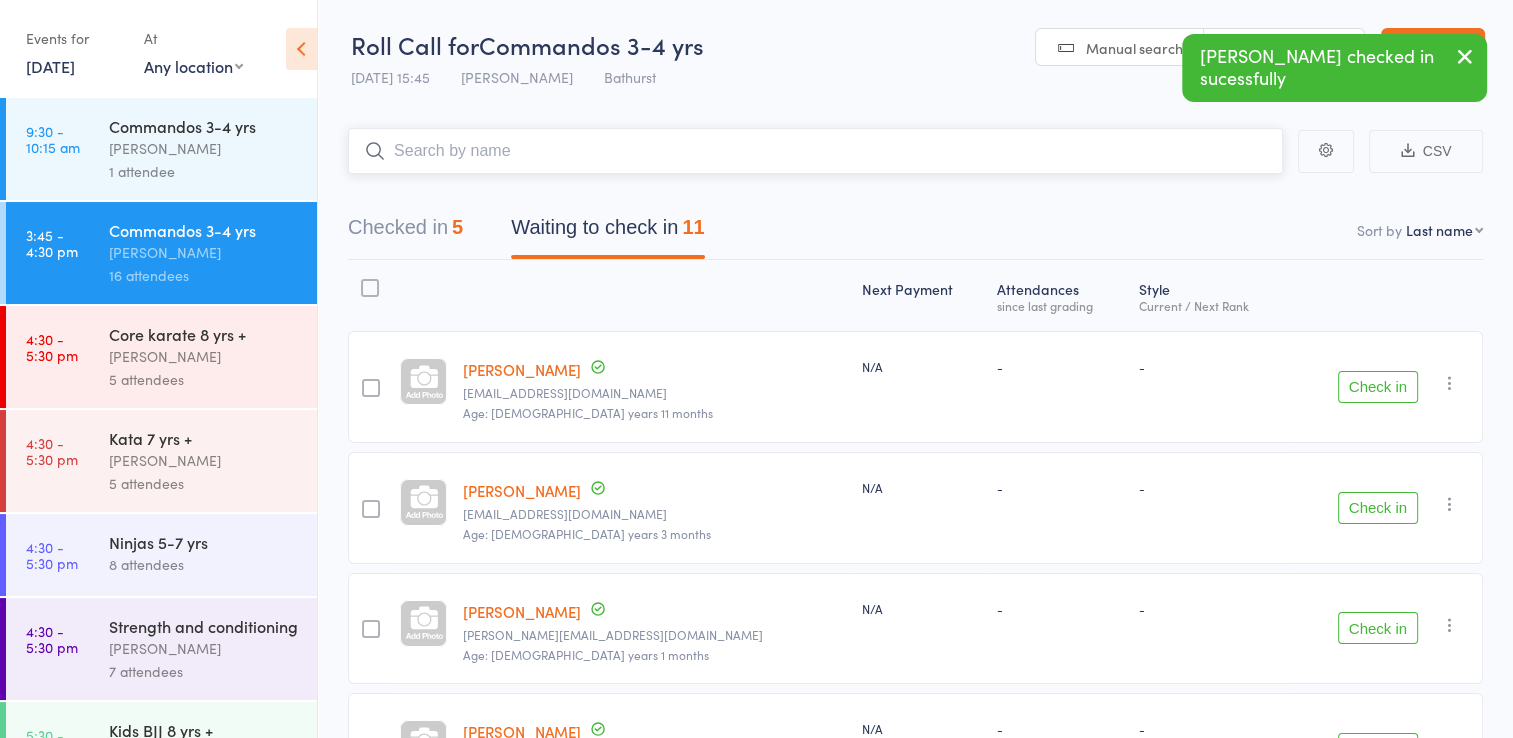 click at bounding box center (815, 151) 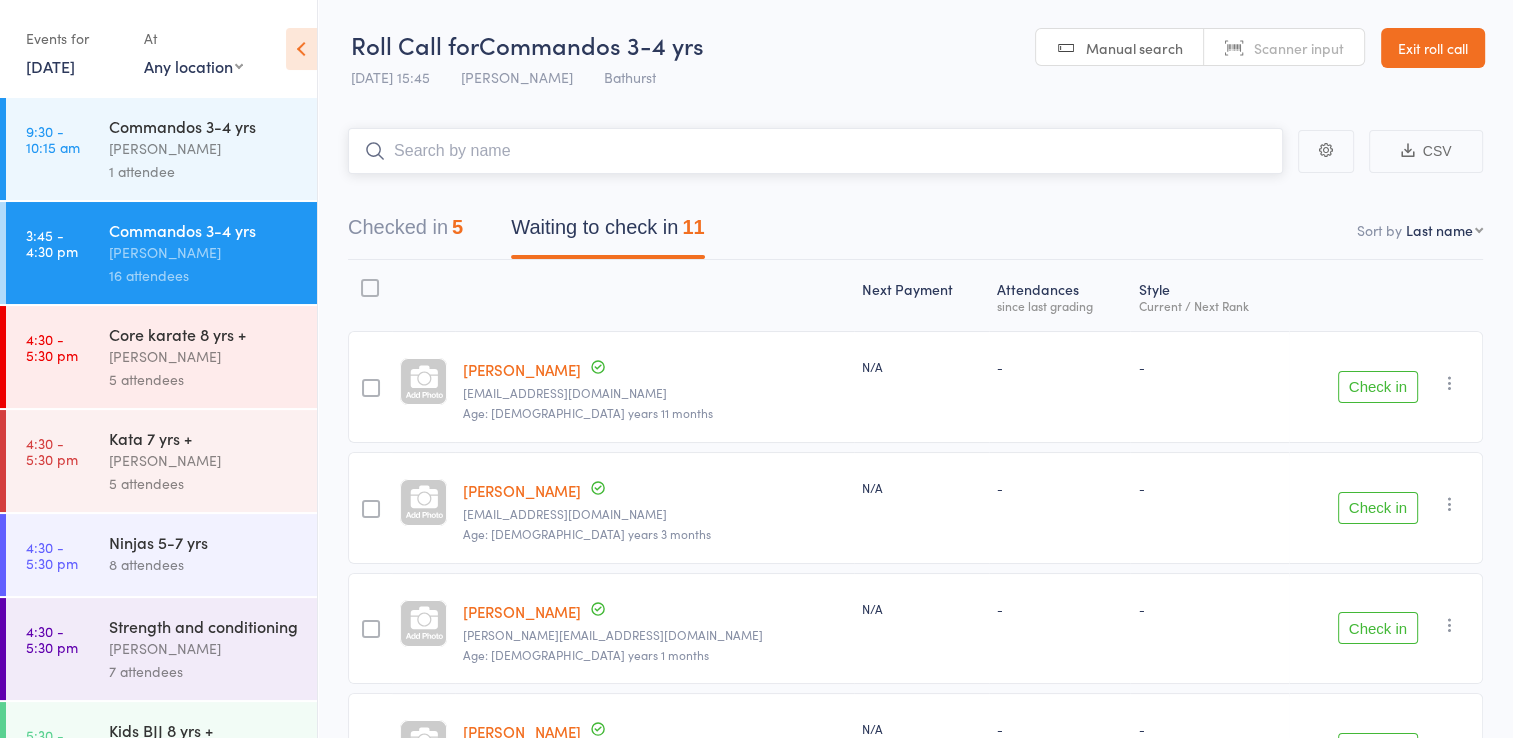 scroll, scrollTop: 645, scrollLeft: 0, axis: vertical 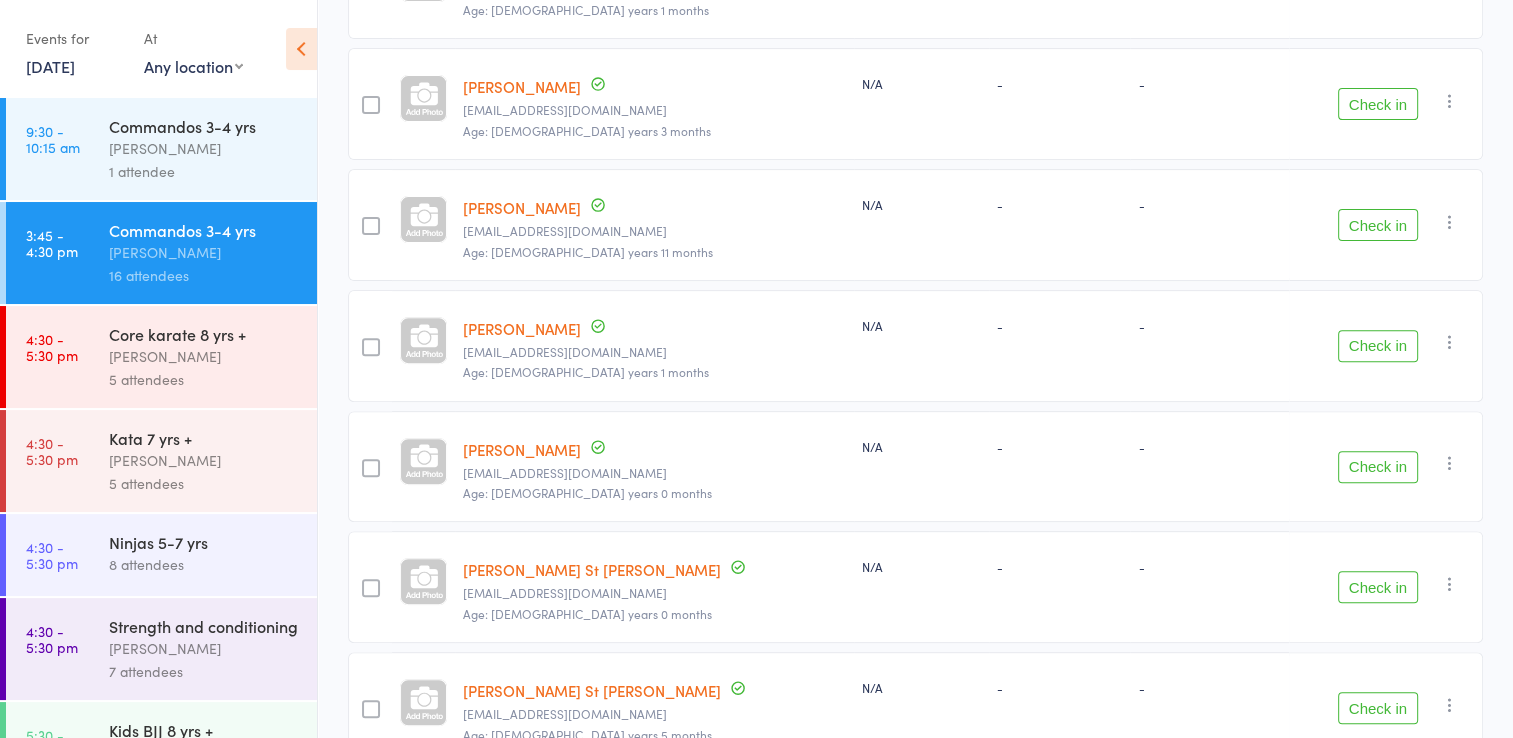 click on "Check in" at bounding box center (1378, 104) 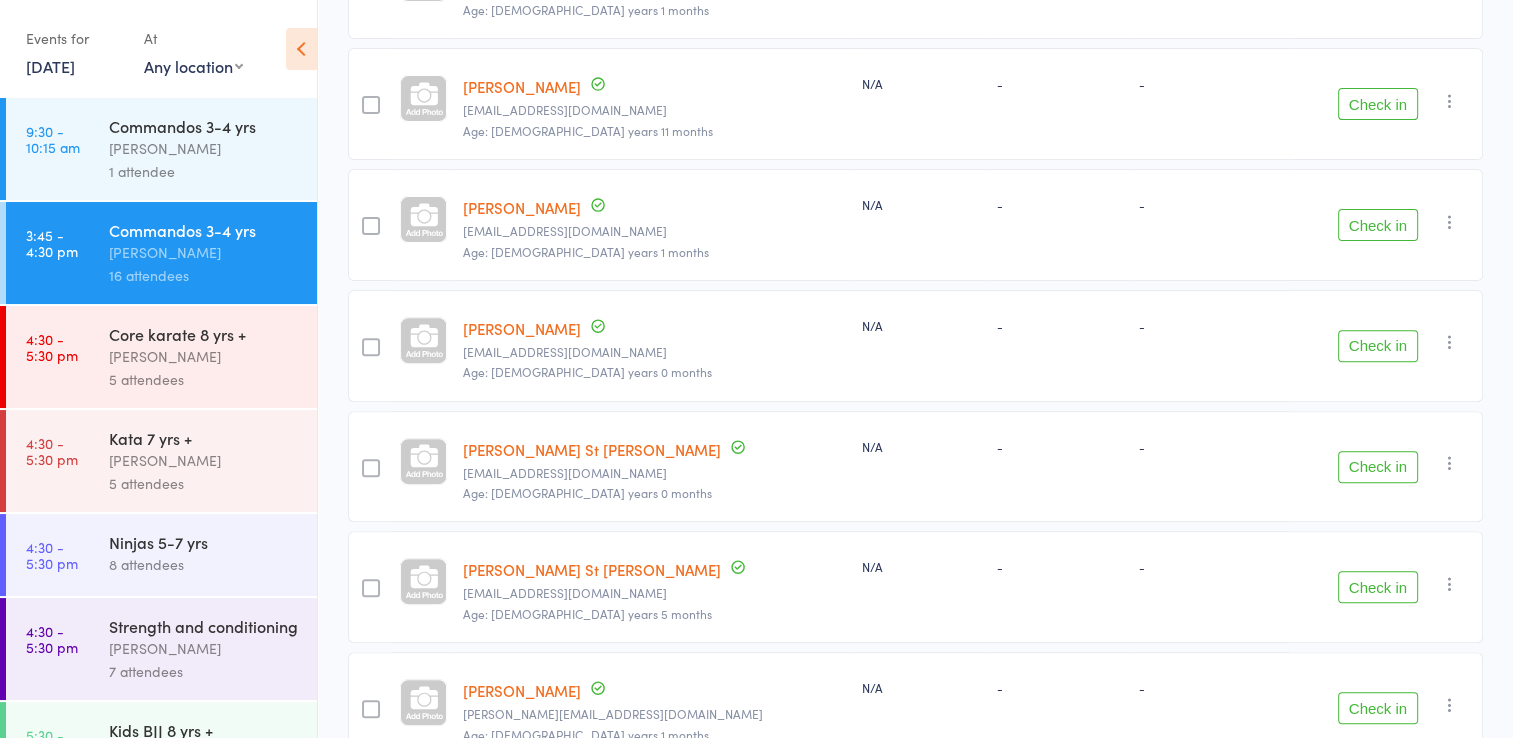 scroll, scrollTop: 657, scrollLeft: 0, axis: vertical 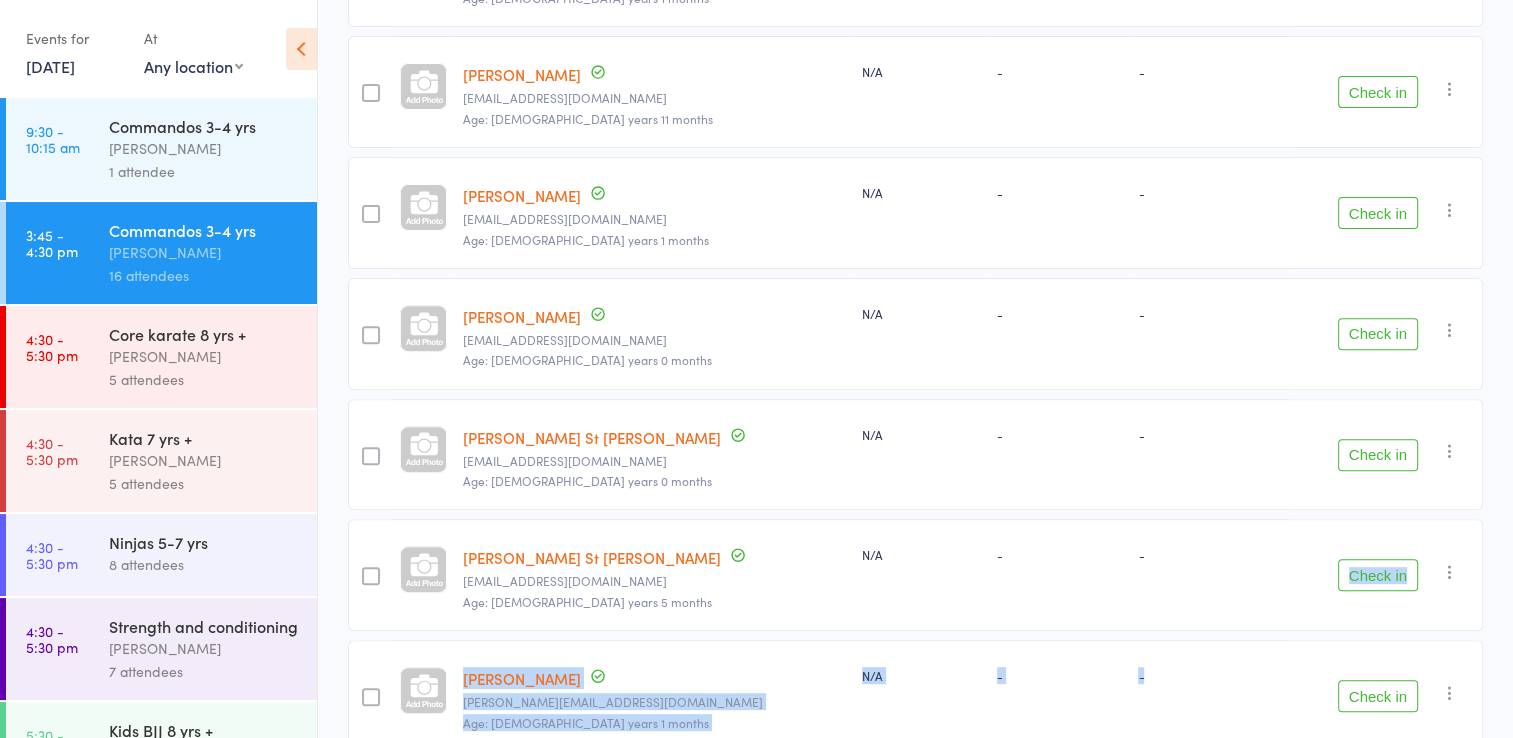 drag, startPoint x: 1322, startPoint y: 620, endPoint x: 1331, endPoint y: 715, distance: 95.42536 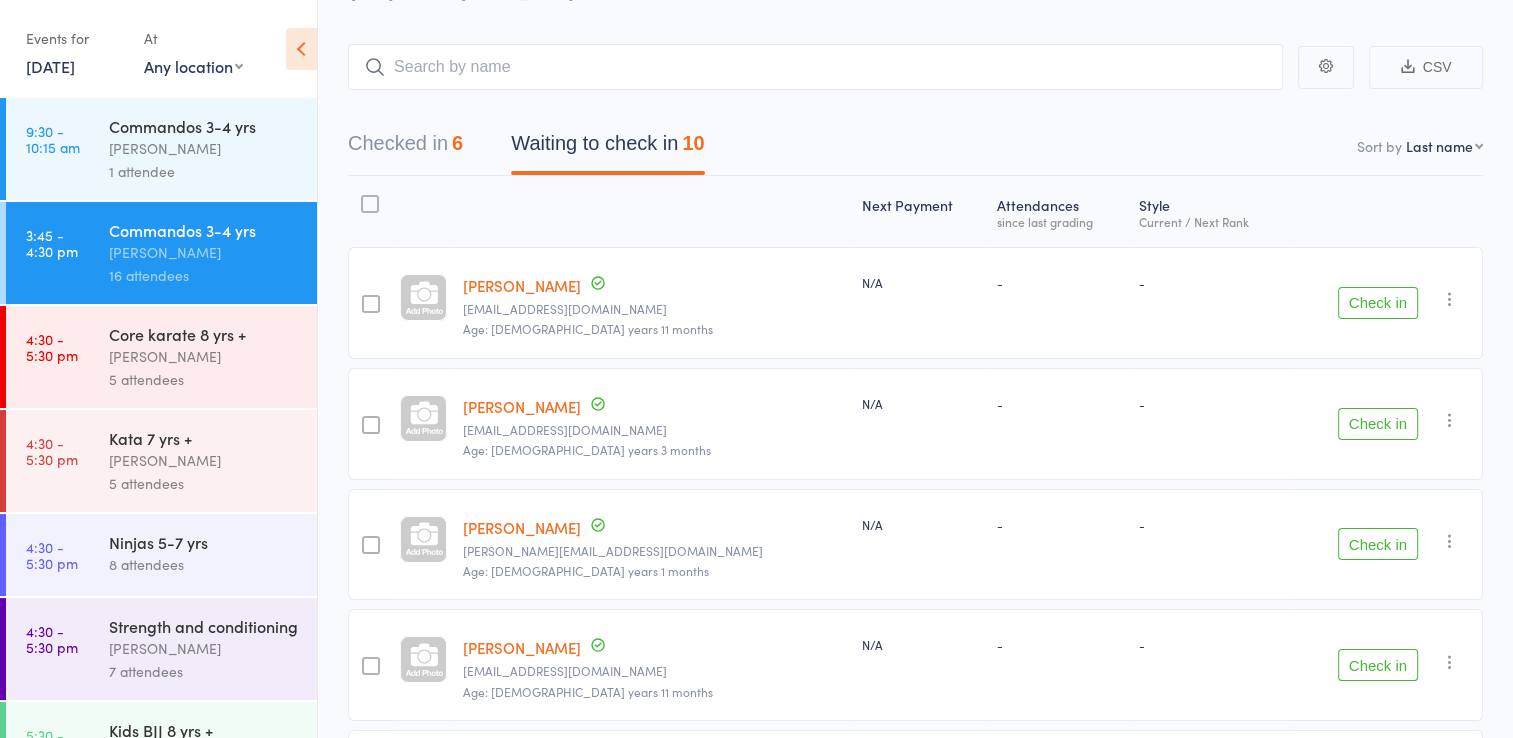 scroll, scrollTop: 20, scrollLeft: 0, axis: vertical 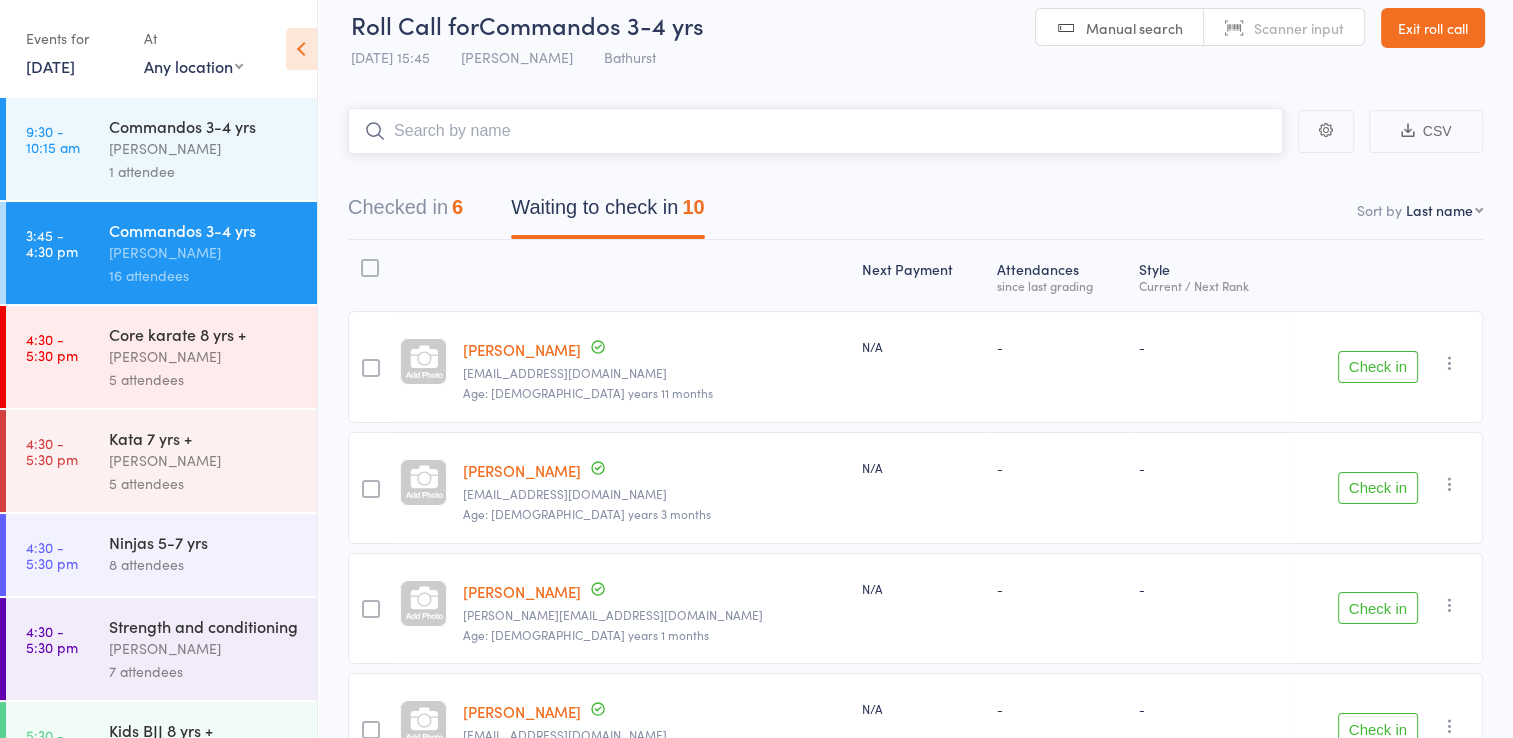 click at bounding box center (815, 131) 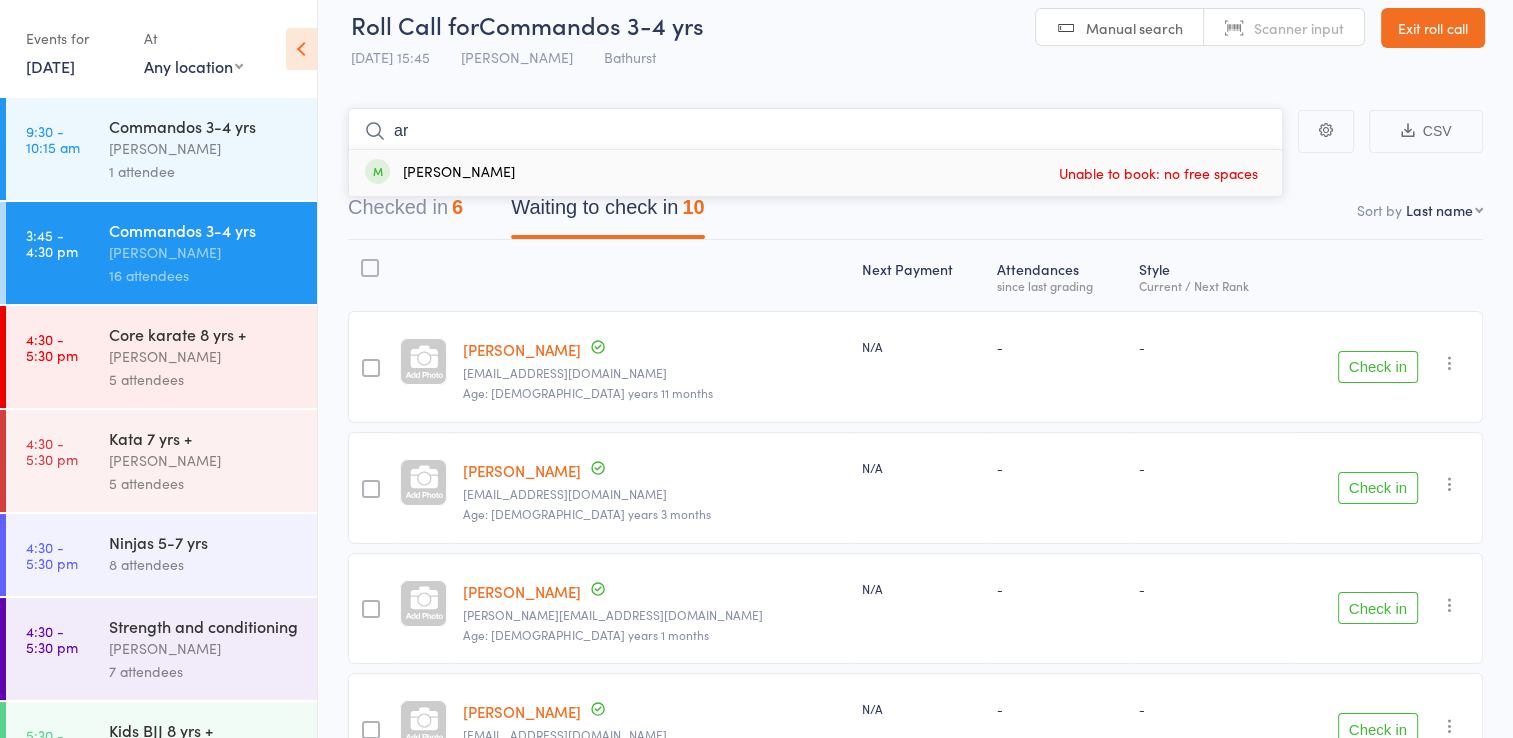 type on "a" 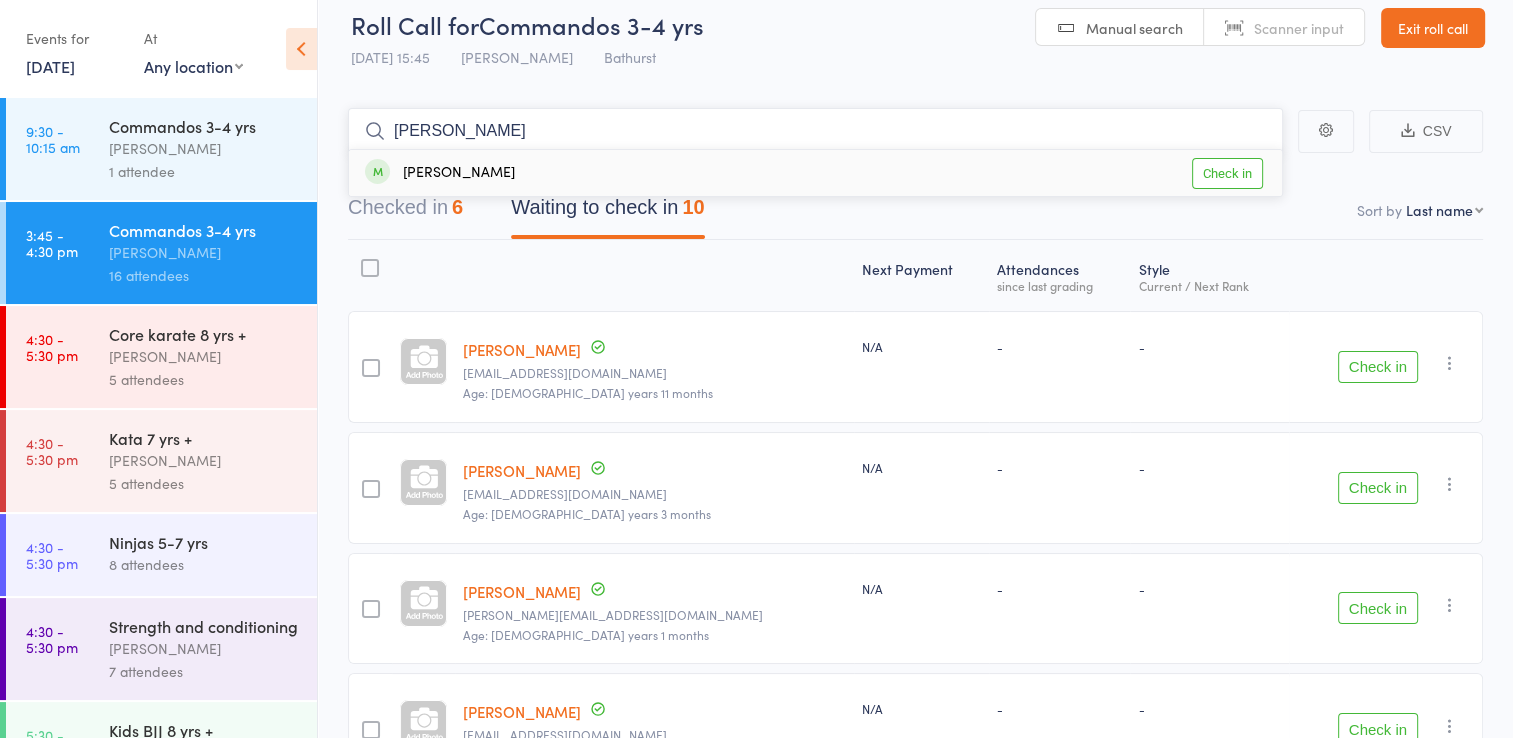 type on "ted" 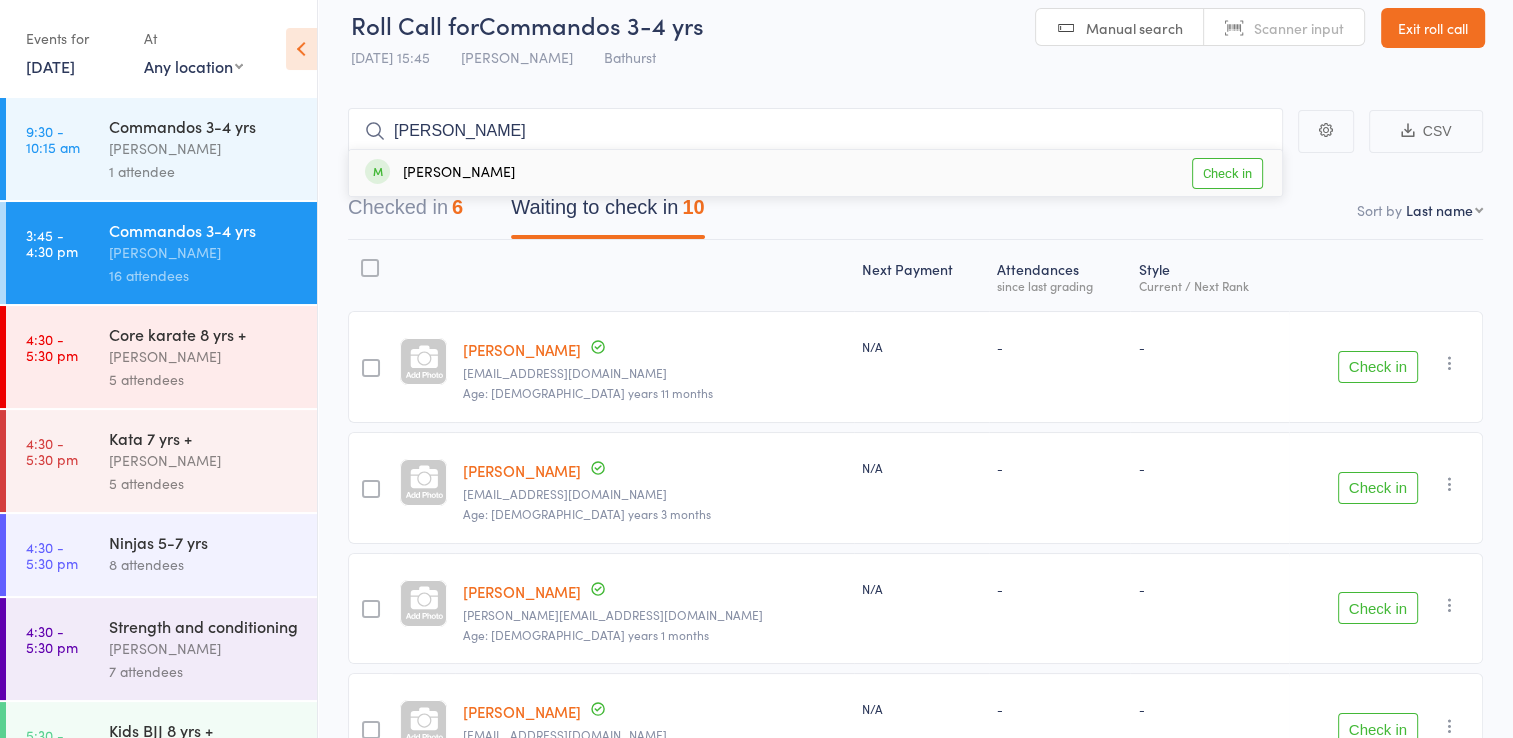 click on "Check in" at bounding box center (1227, 173) 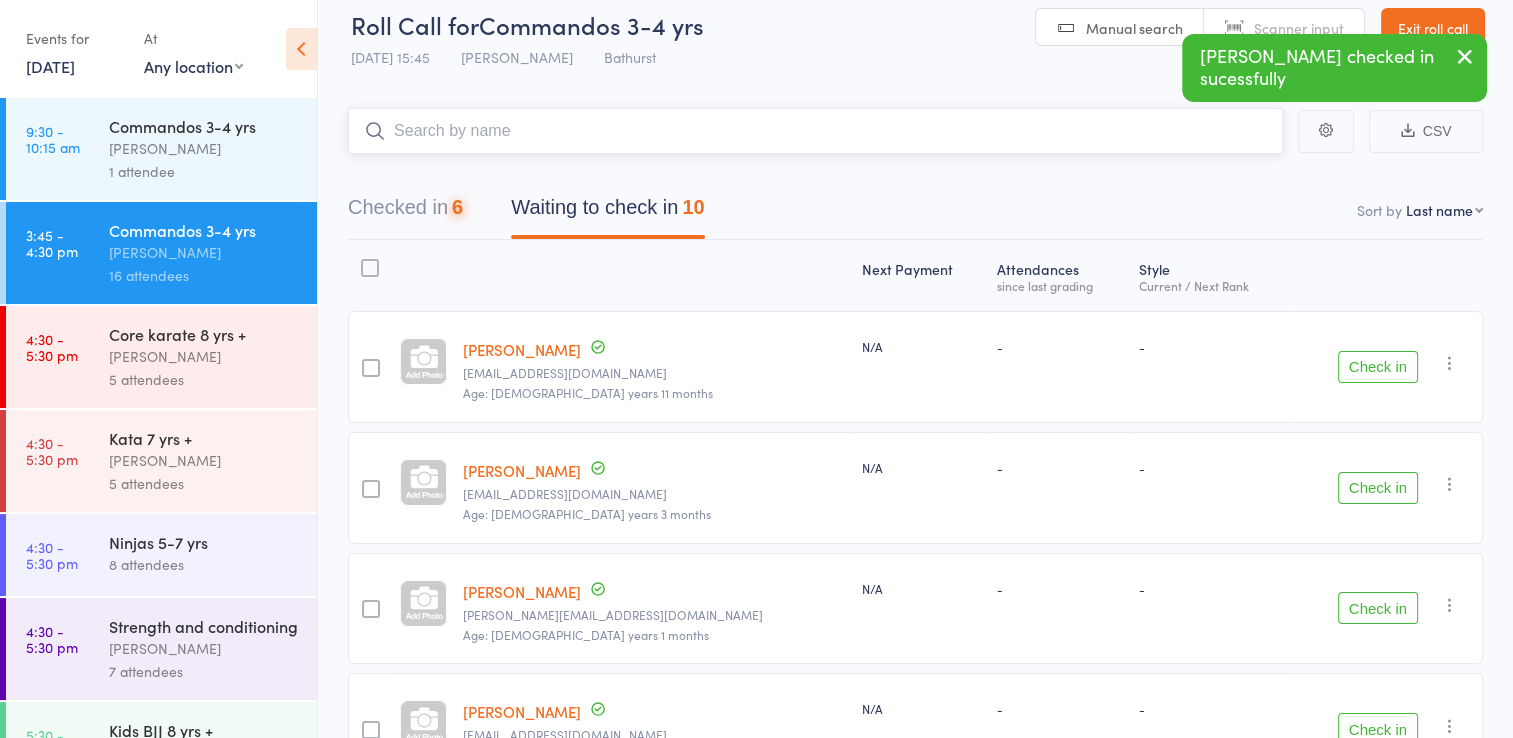 click at bounding box center [815, 131] 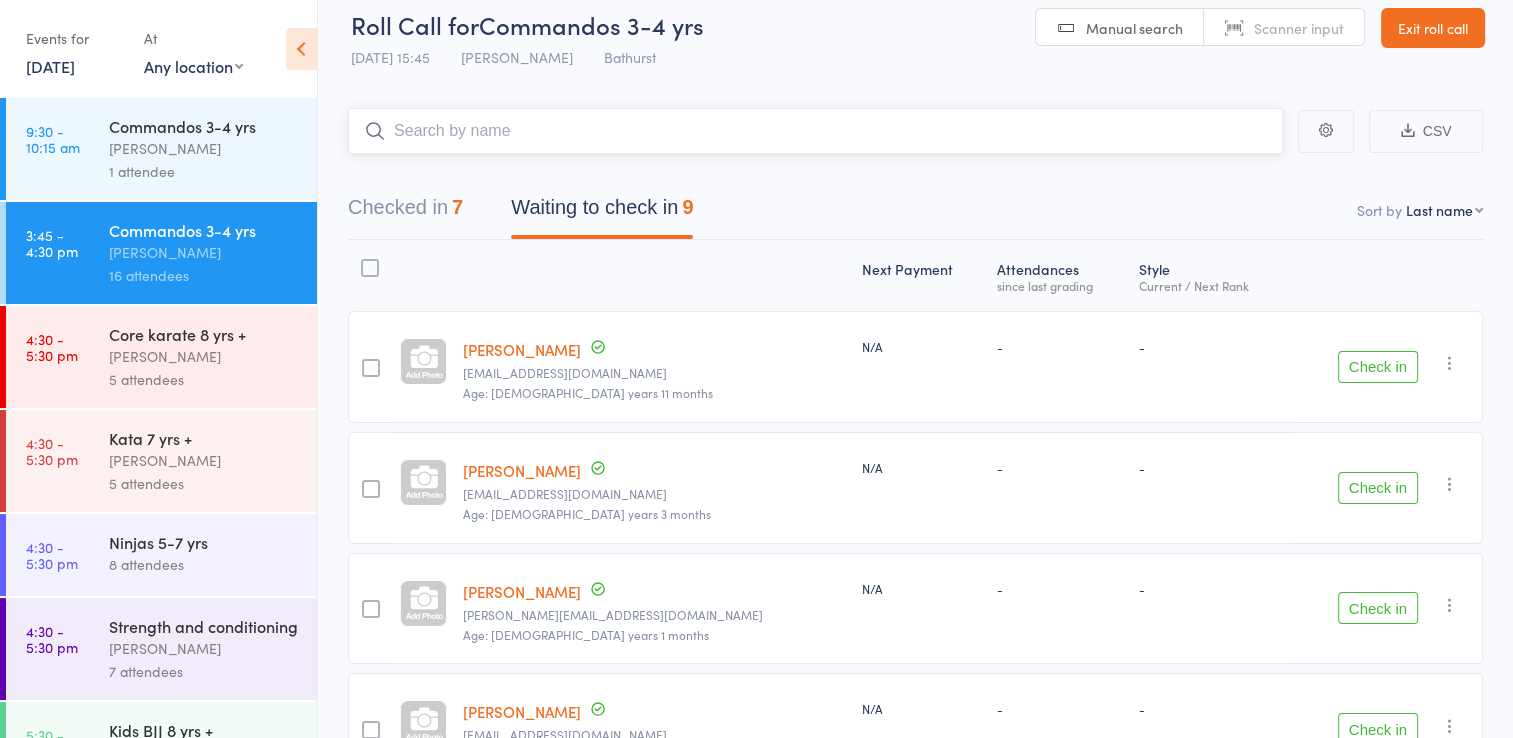 scroll, scrollTop: 666, scrollLeft: 0, axis: vertical 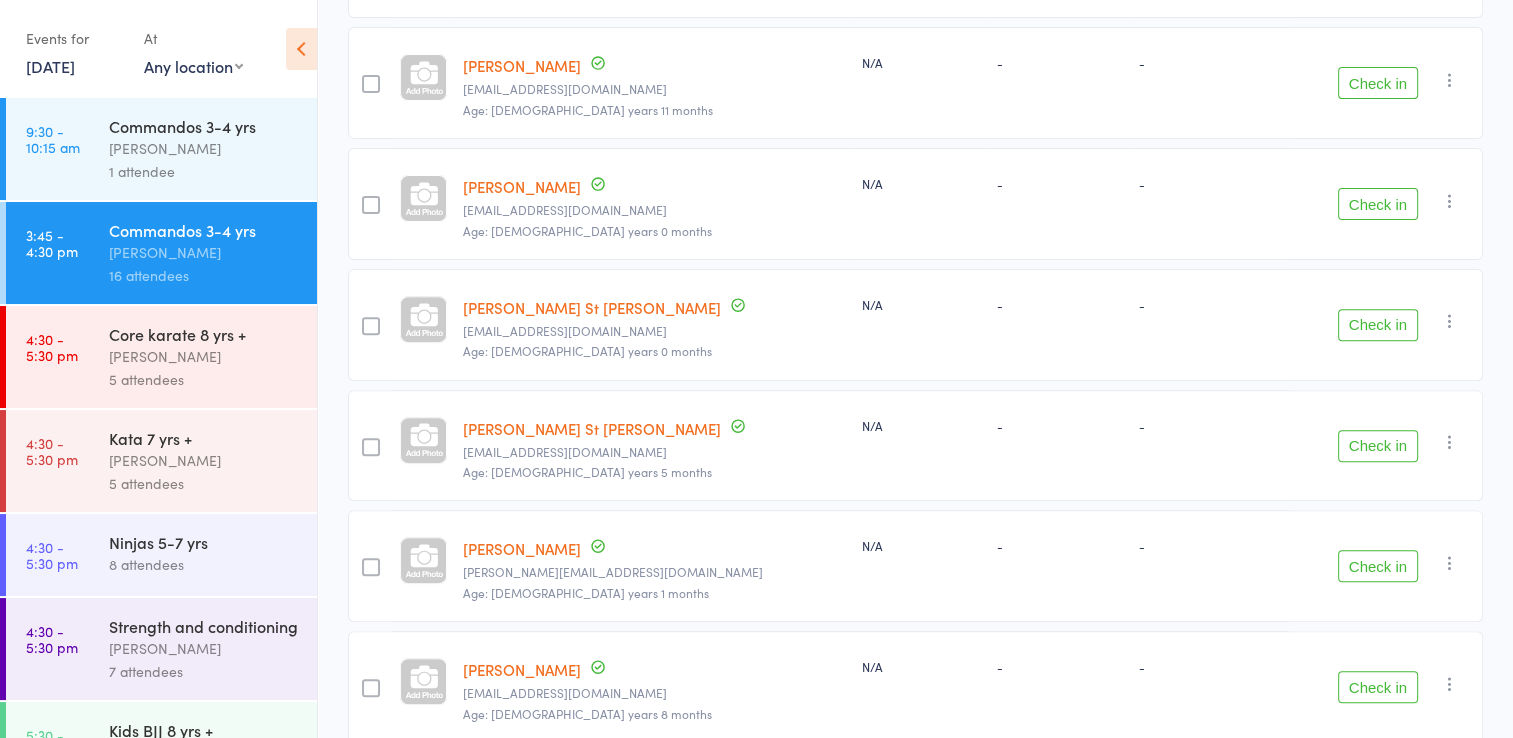 click on "Check in" at bounding box center [1378, 566] 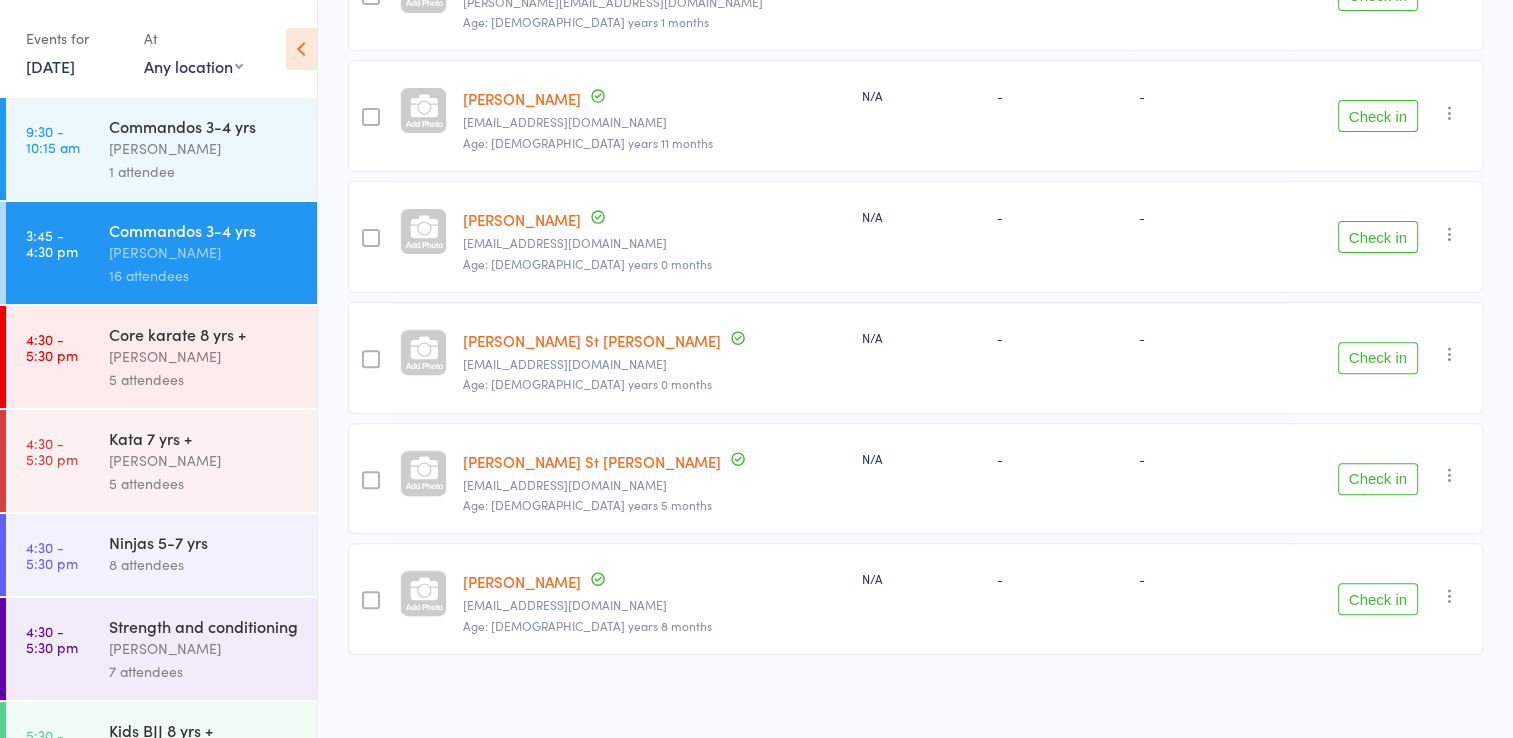 scroll, scrollTop: 0, scrollLeft: 0, axis: both 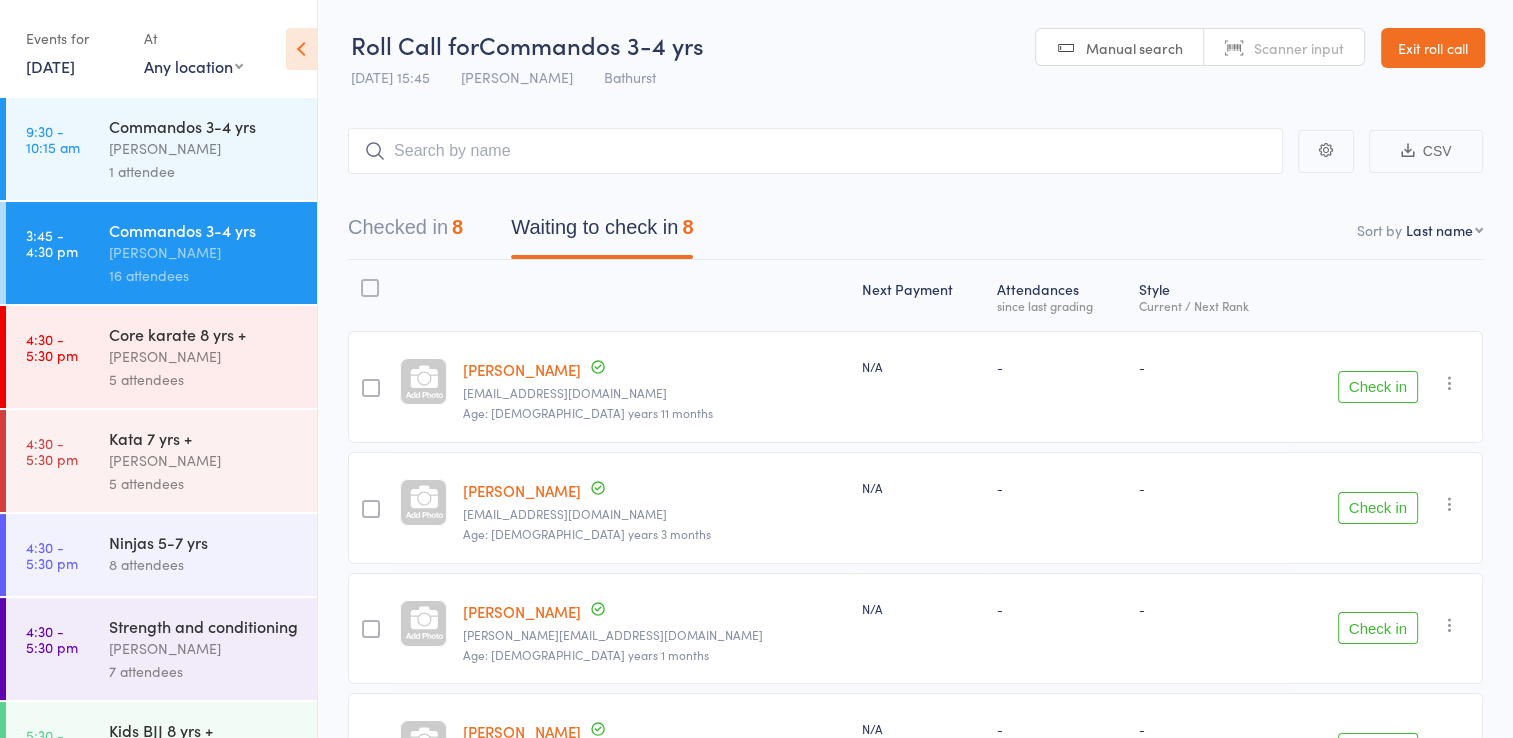 click on "Check in" at bounding box center (1378, 628) 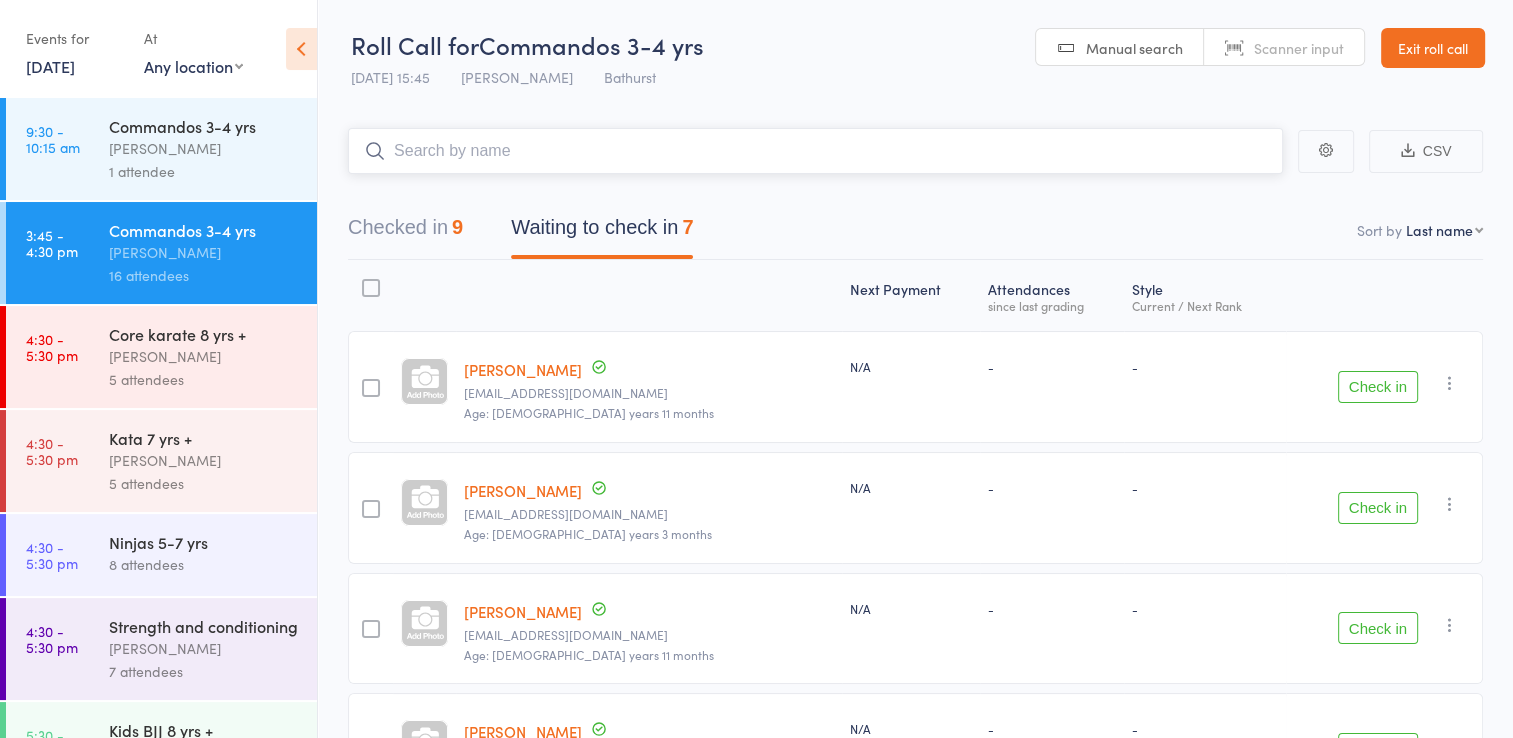 click at bounding box center (815, 151) 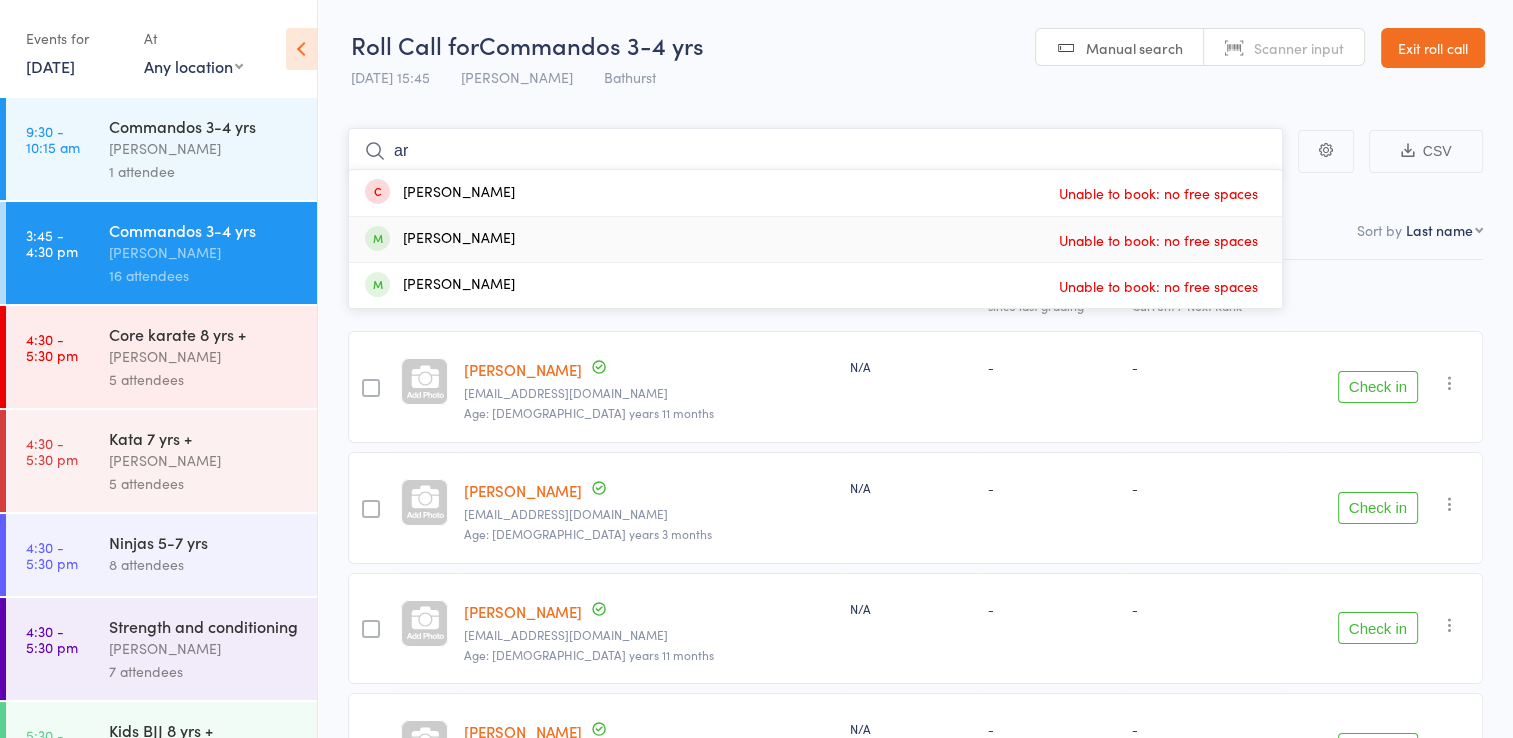 type on "a" 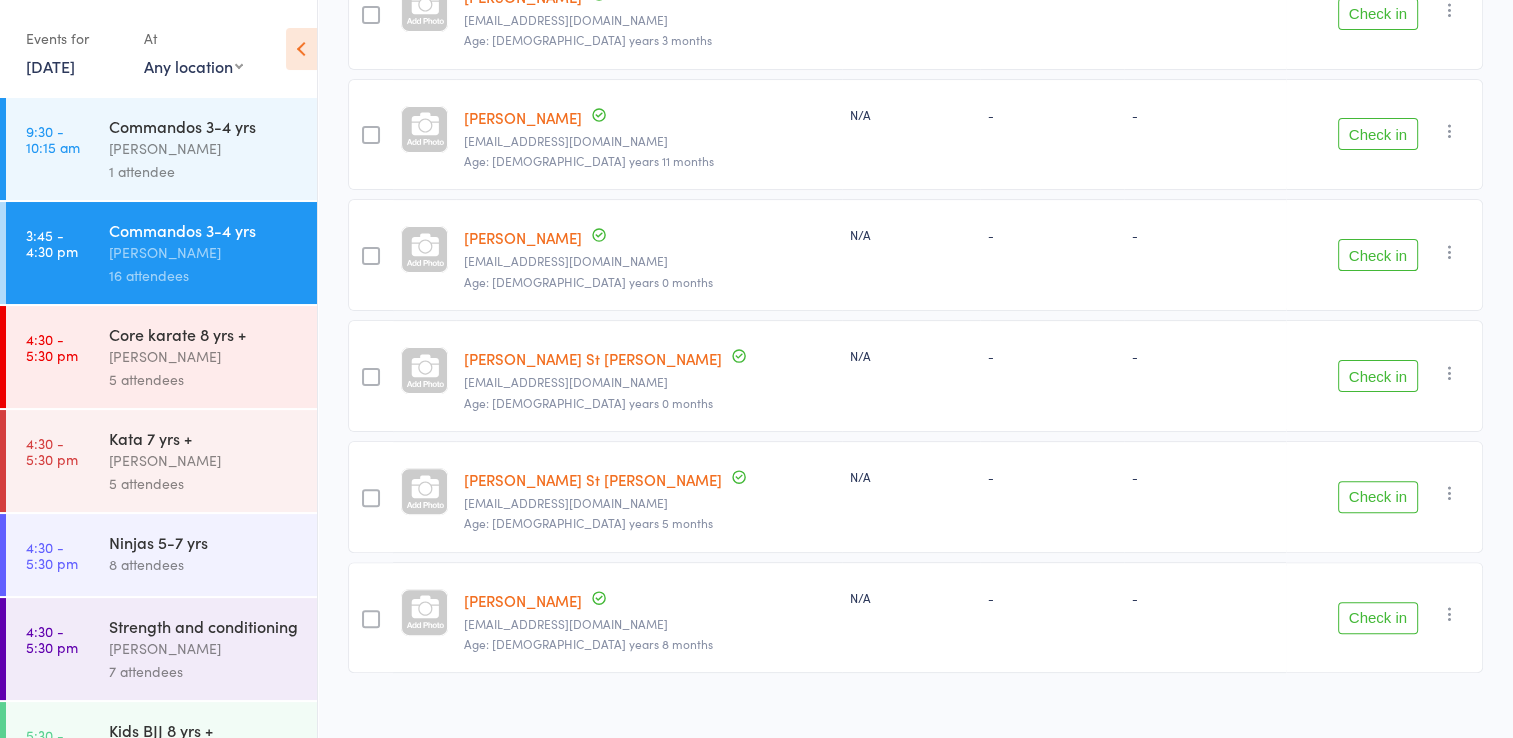scroll, scrollTop: 513, scrollLeft: 0, axis: vertical 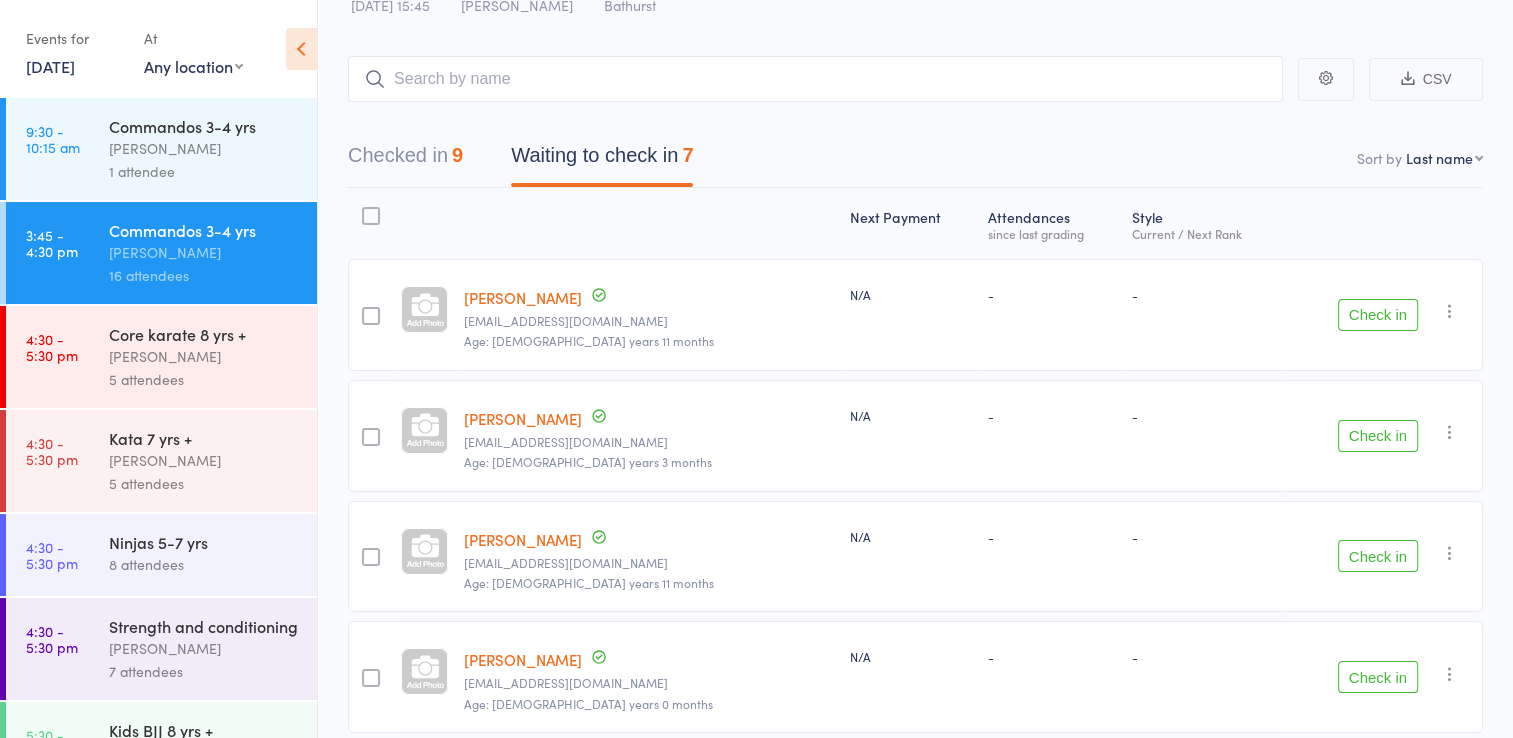 click on "Check in" at bounding box center [1378, 556] 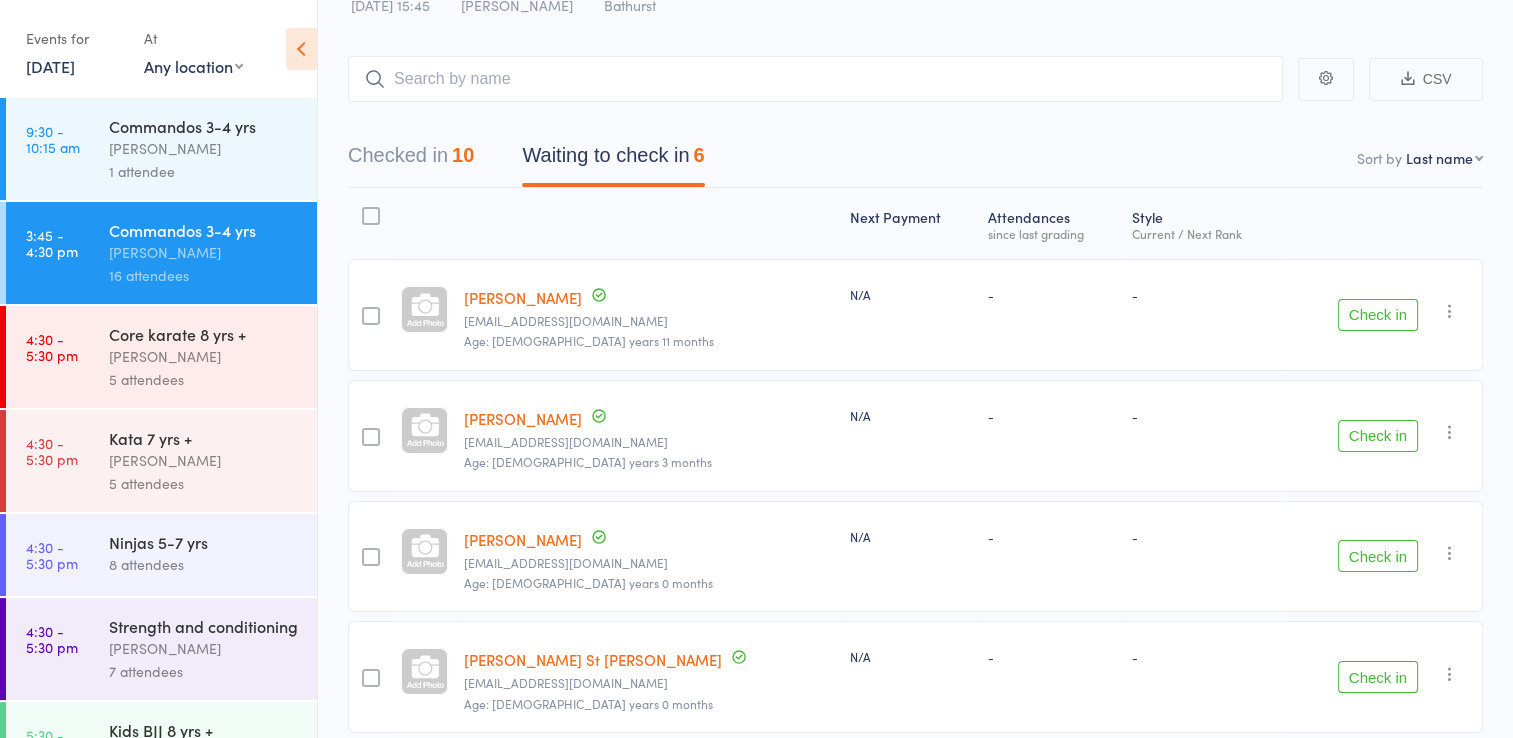 scroll, scrollTop: 393, scrollLeft: 0, axis: vertical 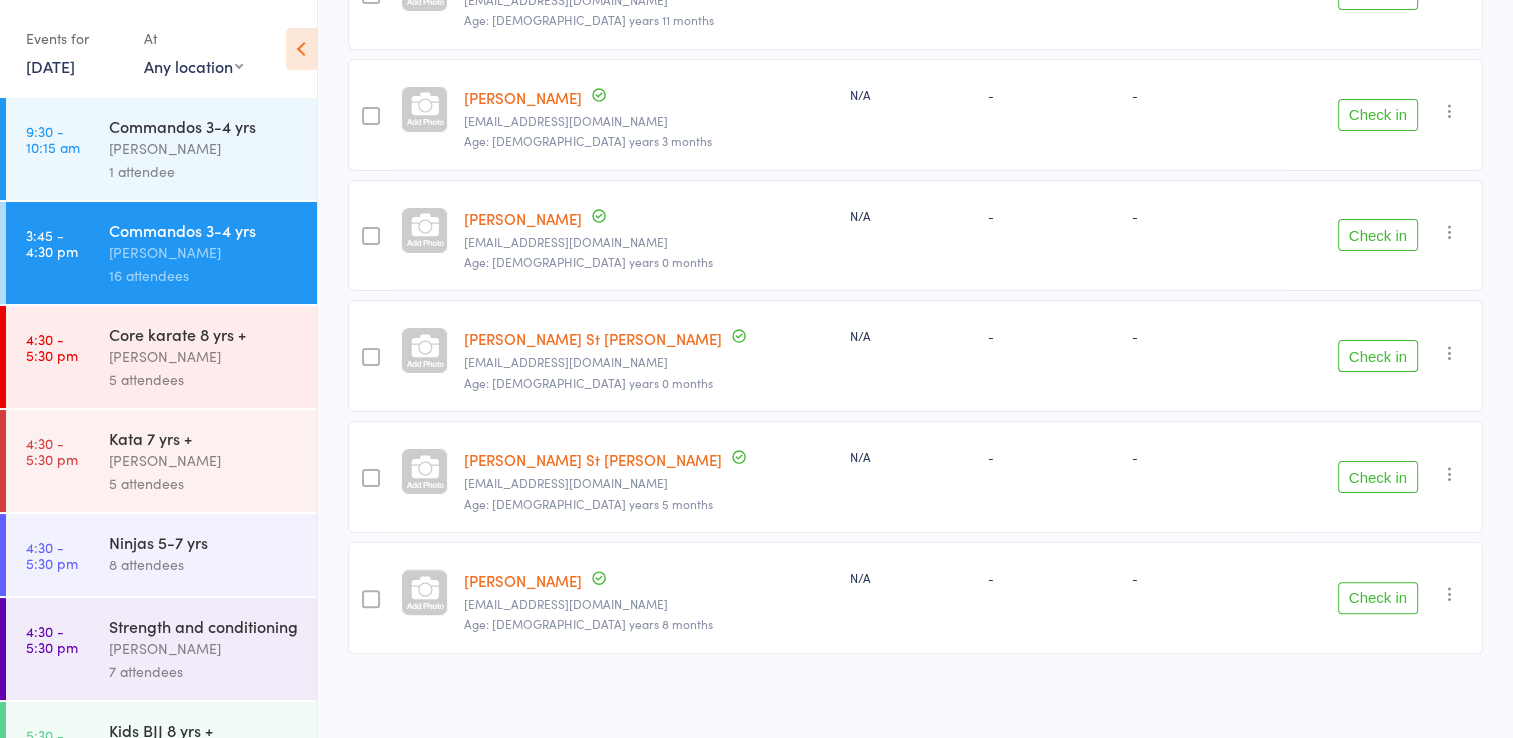 click on "Check in" at bounding box center (1378, 477) 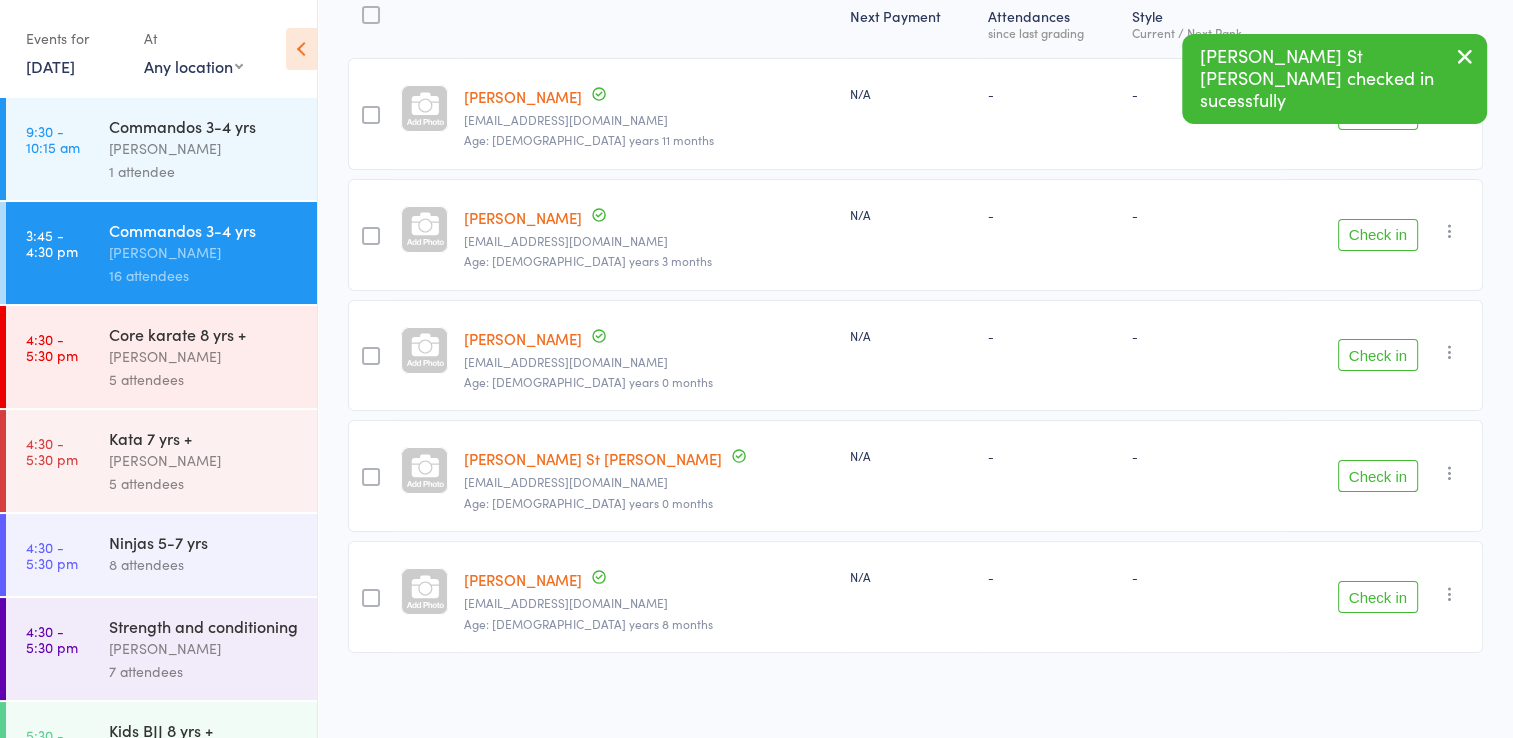 click on "Check in" at bounding box center (1378, 476) 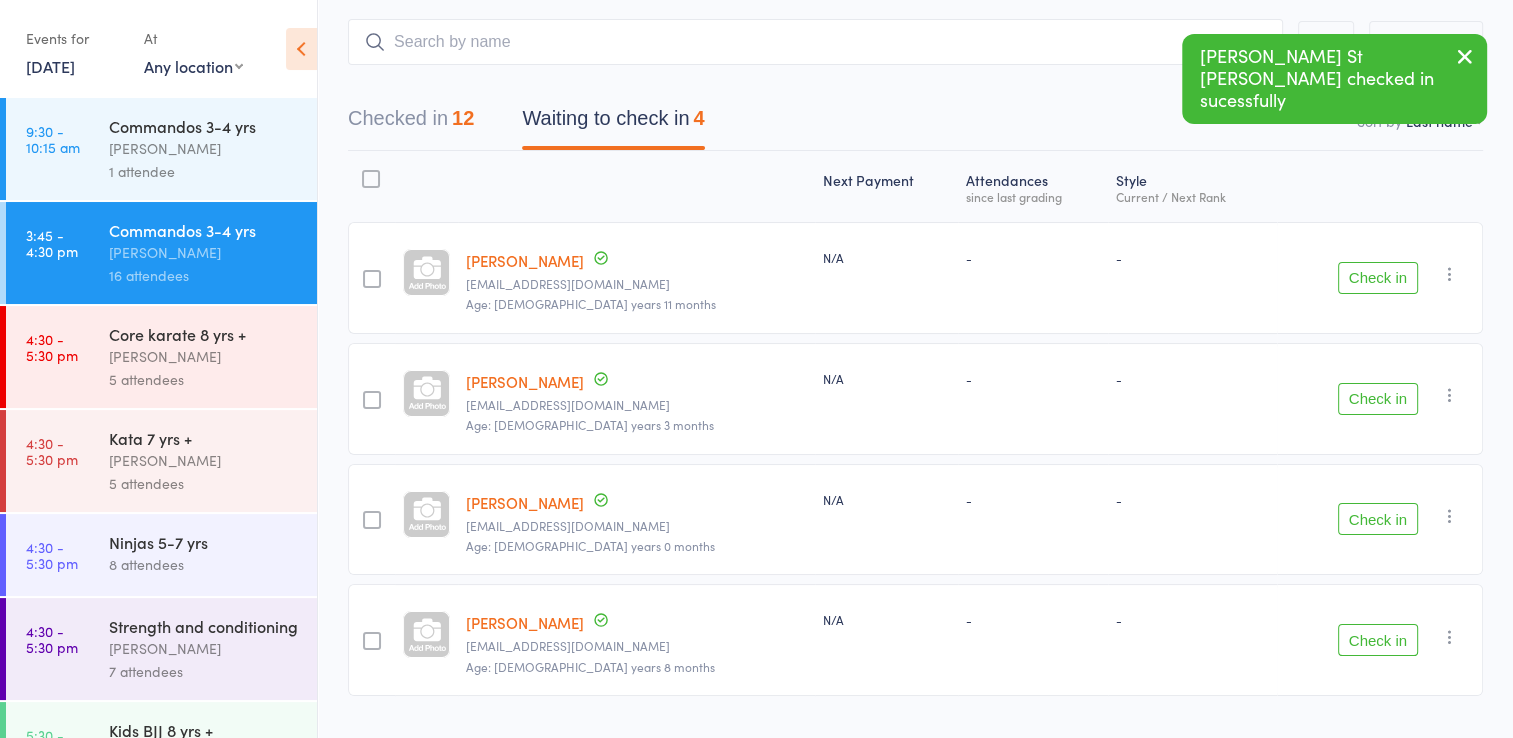 scroll, scrollTop: 108, scrollLeft: 0, axis: vertical 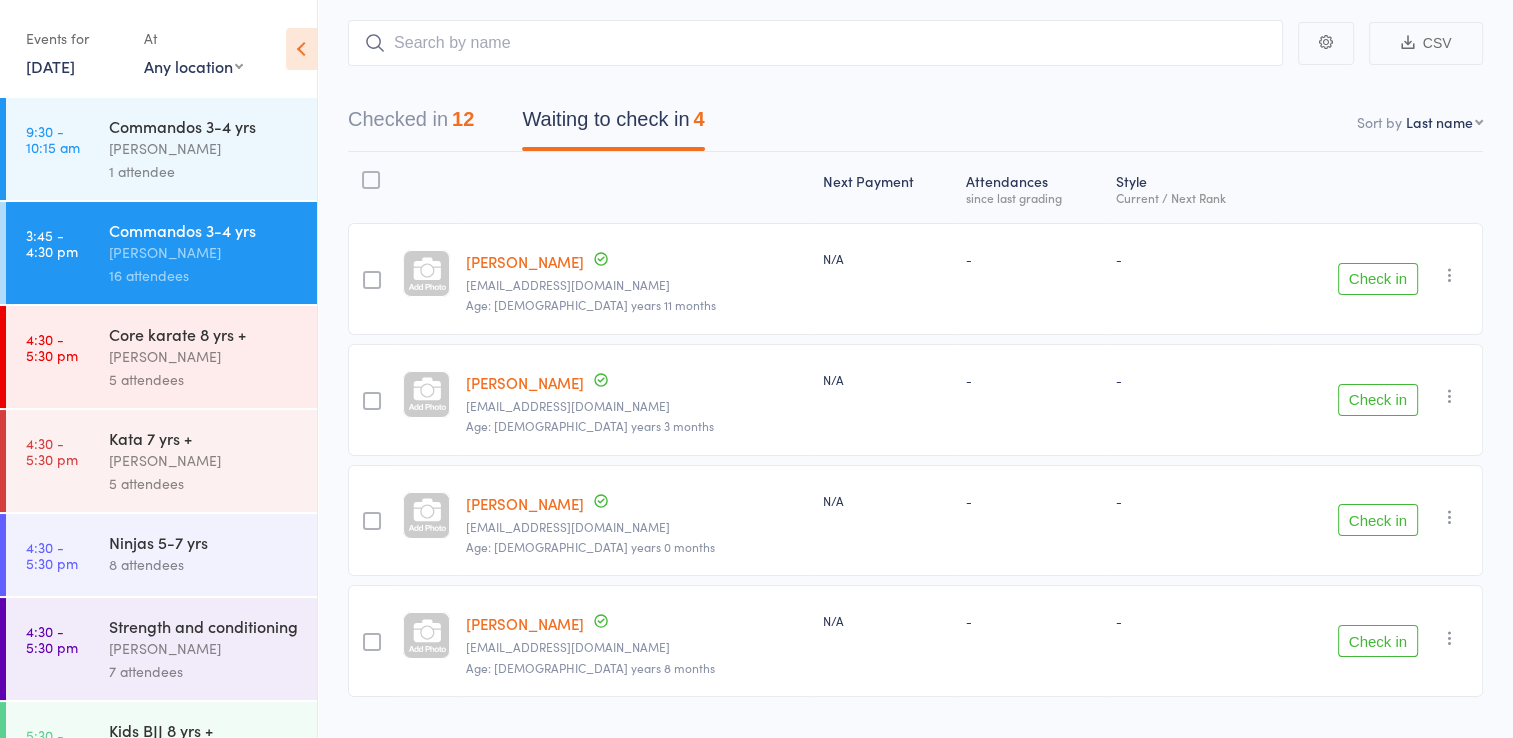 click at bounding box center (1450, 275) 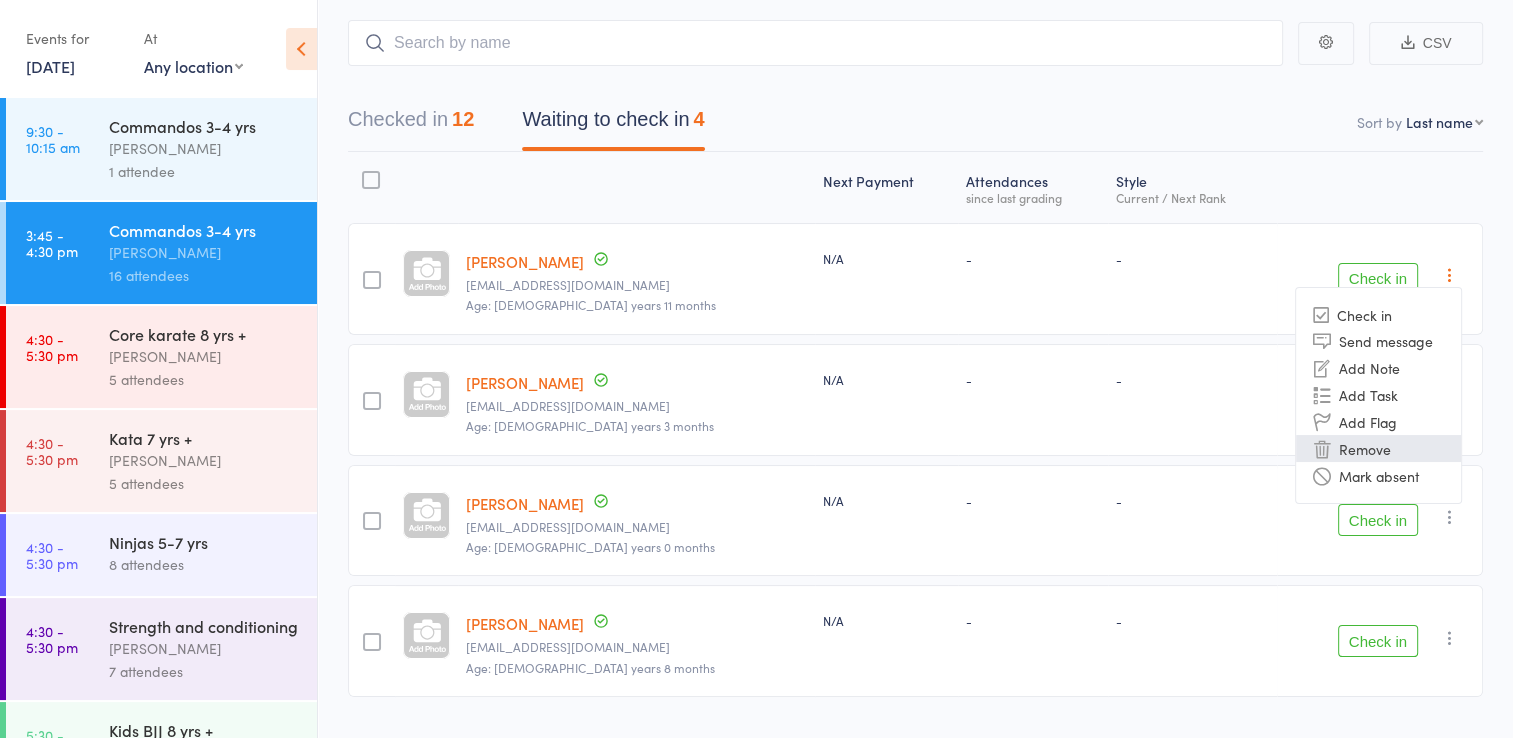 click on "Remove" at bounding box center [1378, 448] 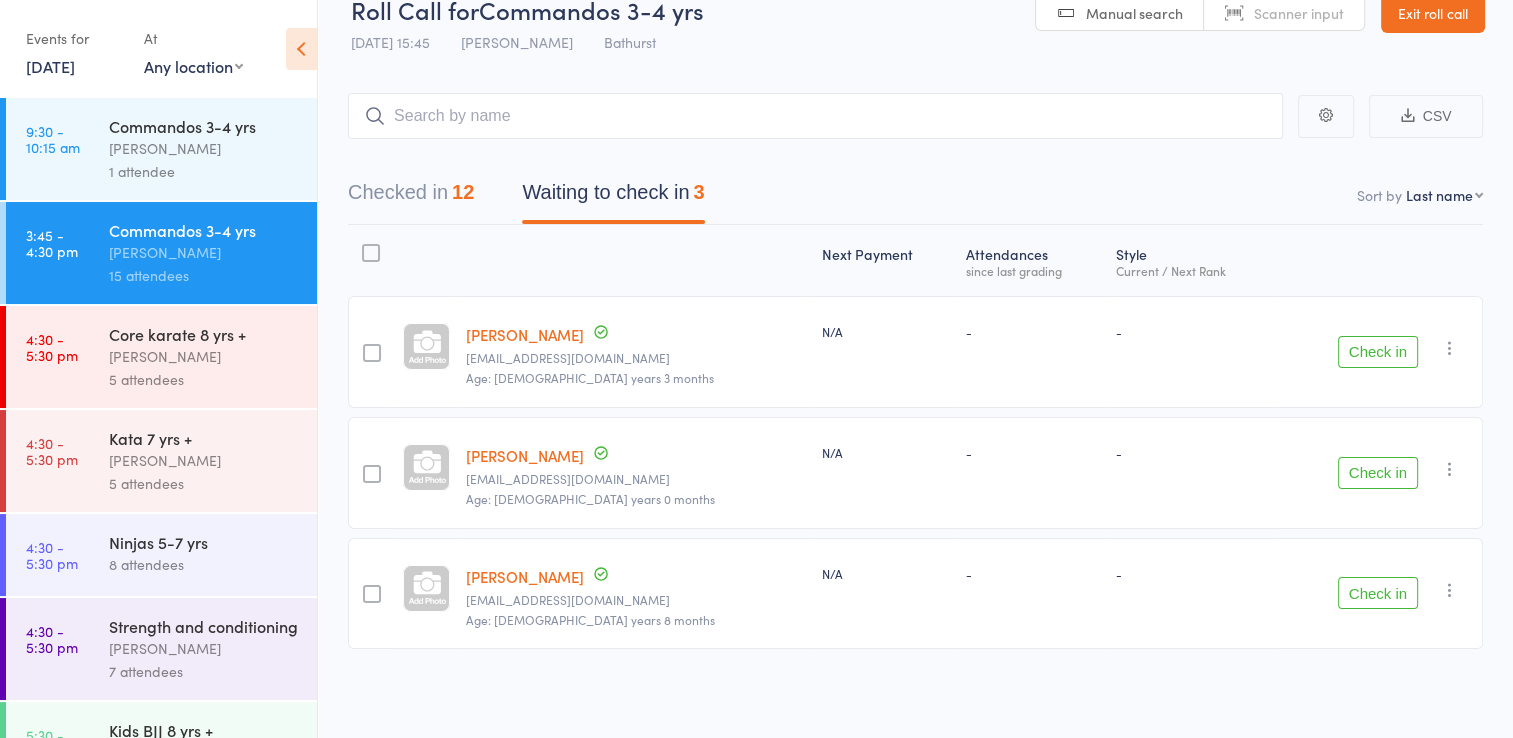 scroll, scrollTop: 32, scrollLeft: 0, axis: vertical 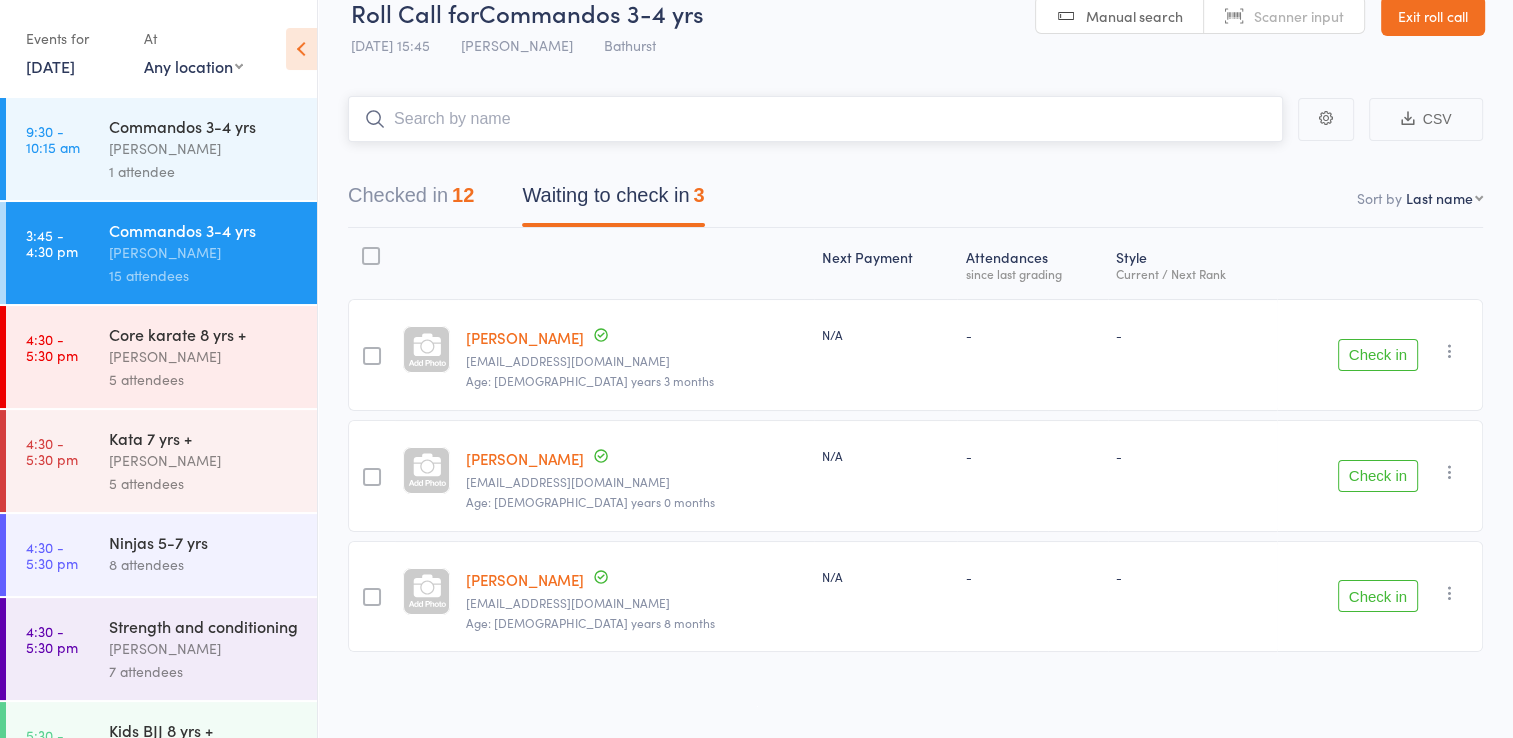 click at bounding box center [815, 119] 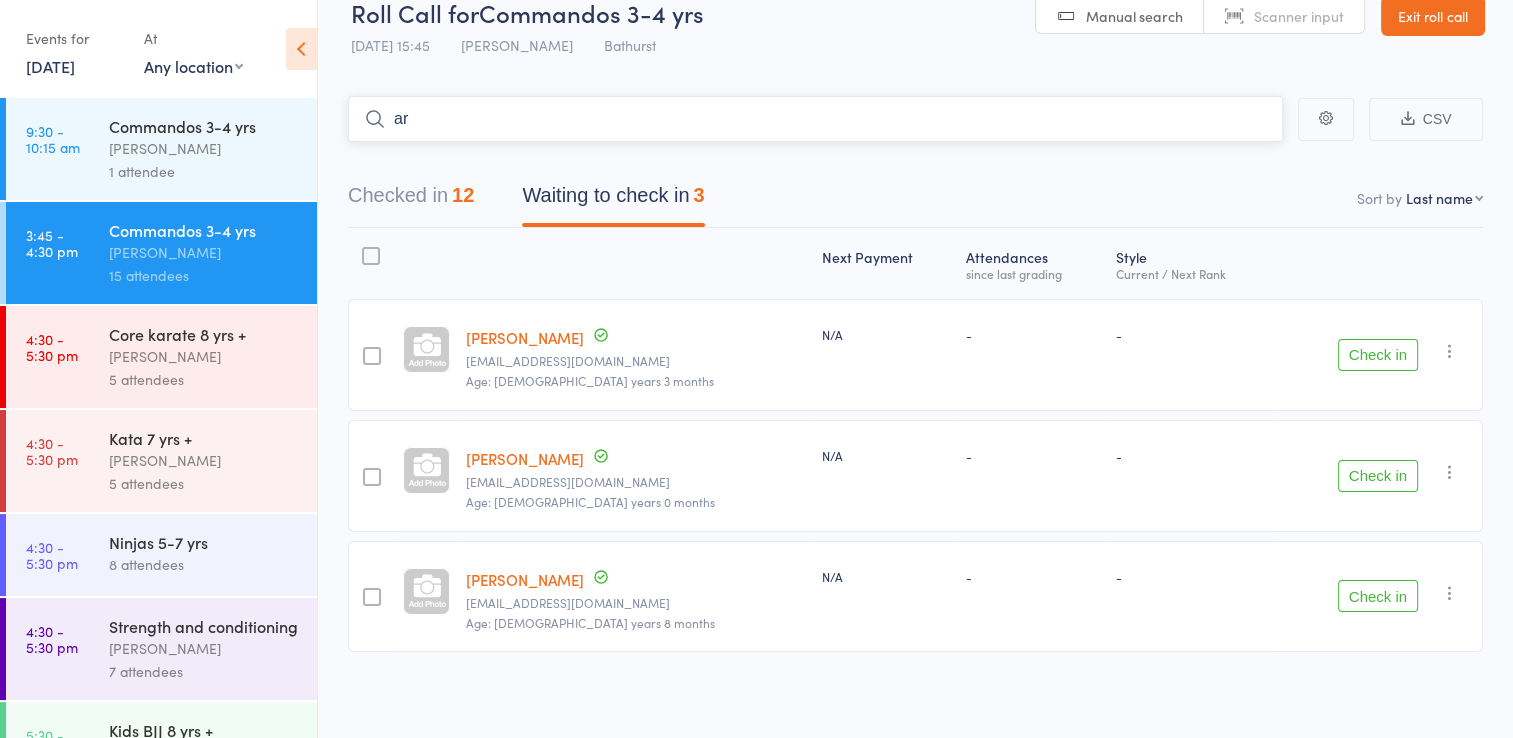type on "a" 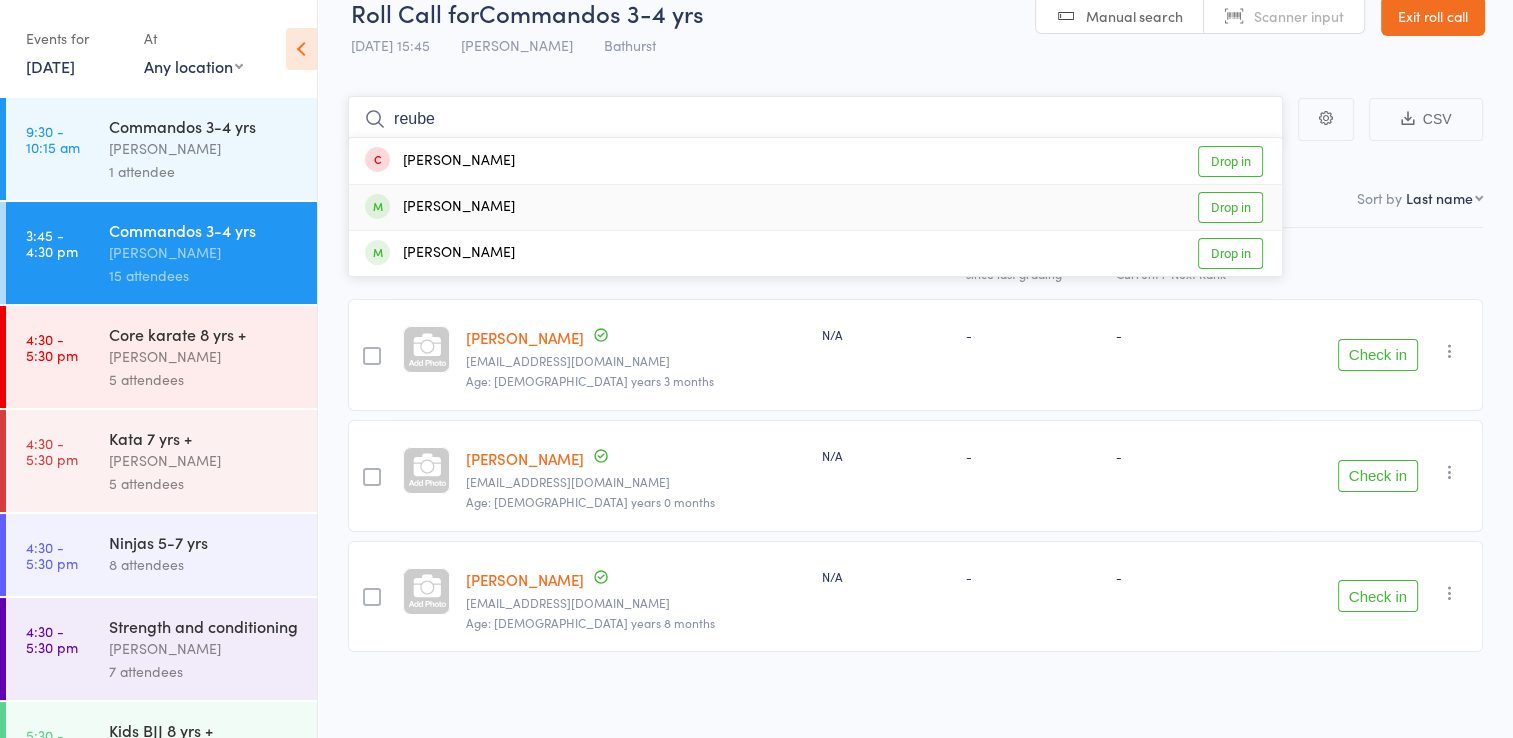 type on "reube" 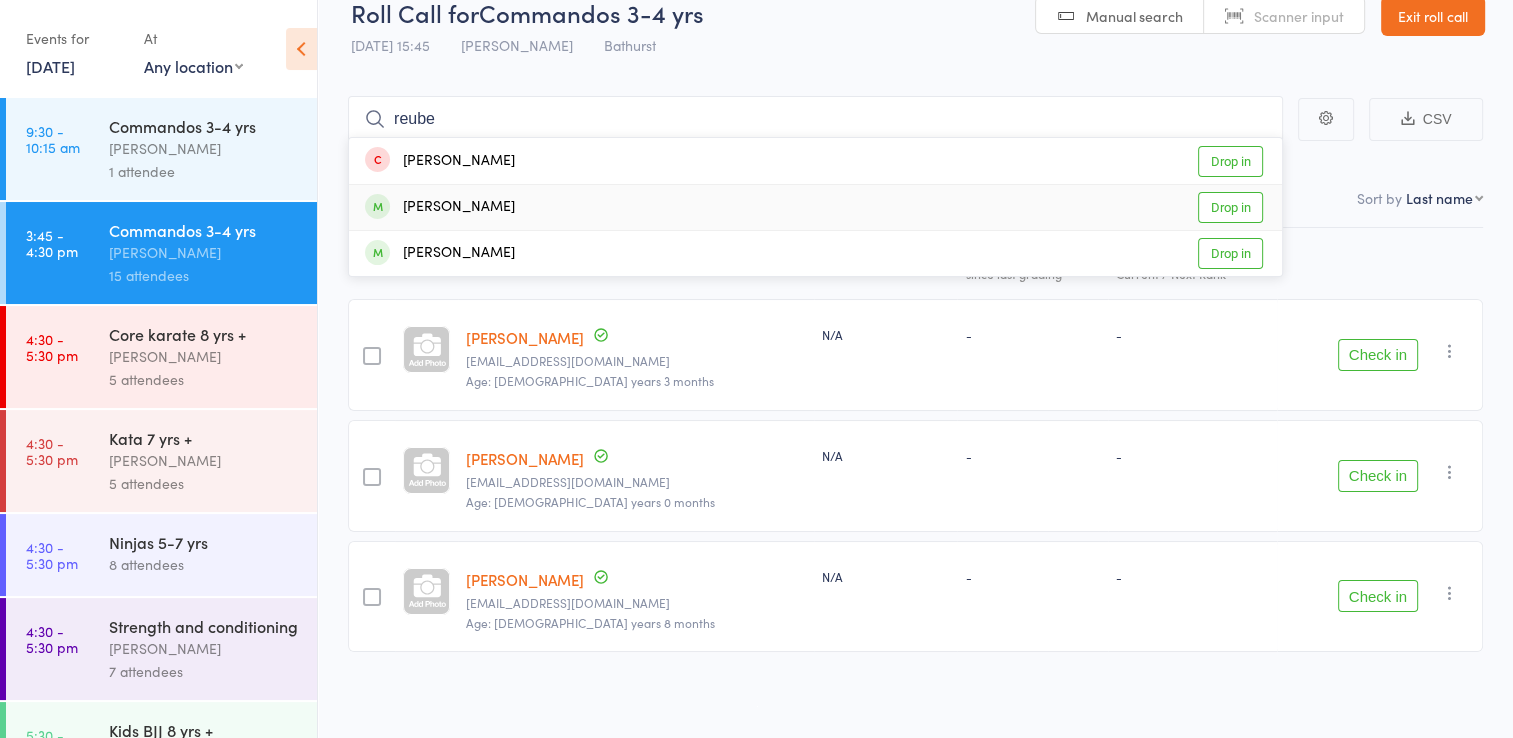 click on "Drop in" at bounding box center [1230, 207] 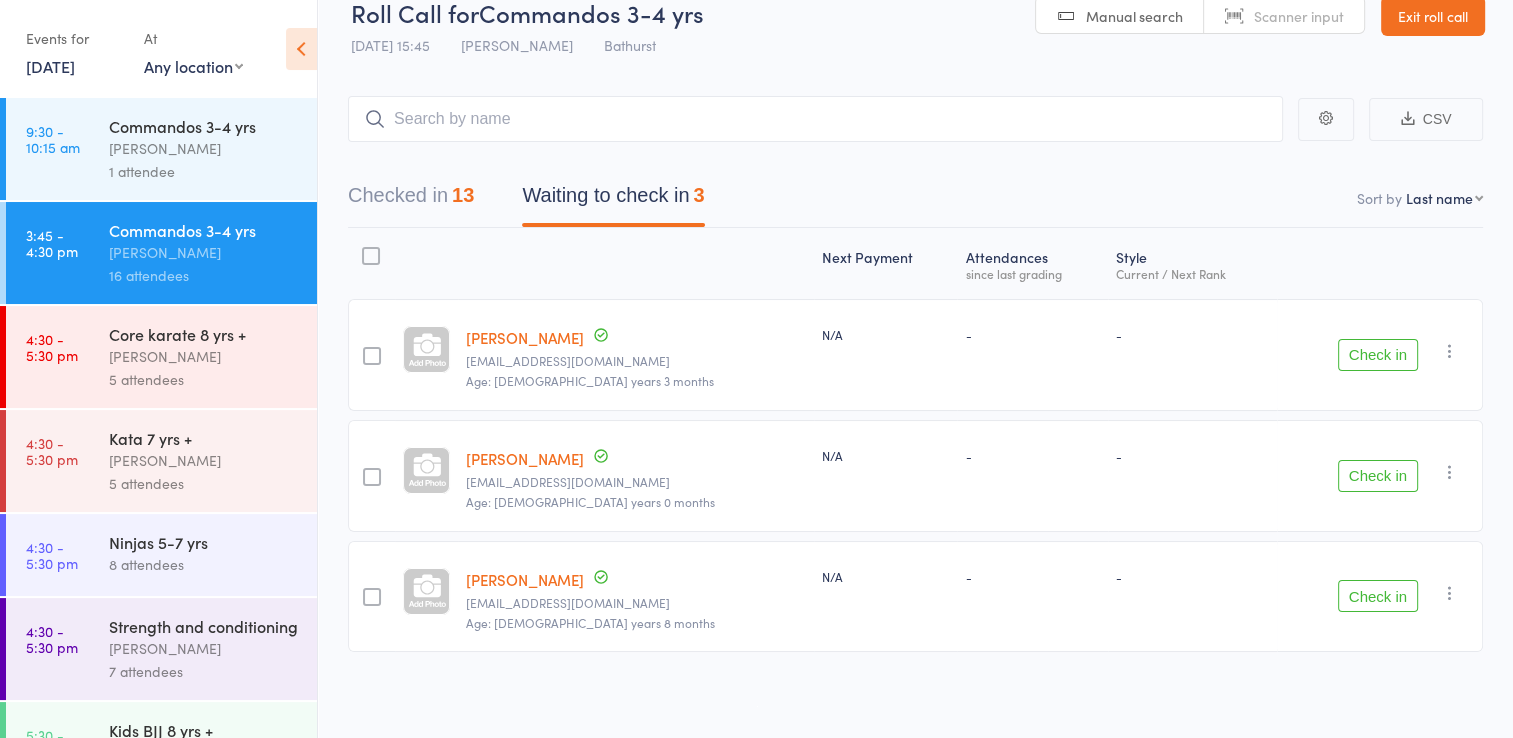 click at bounding box center (1450, 593) 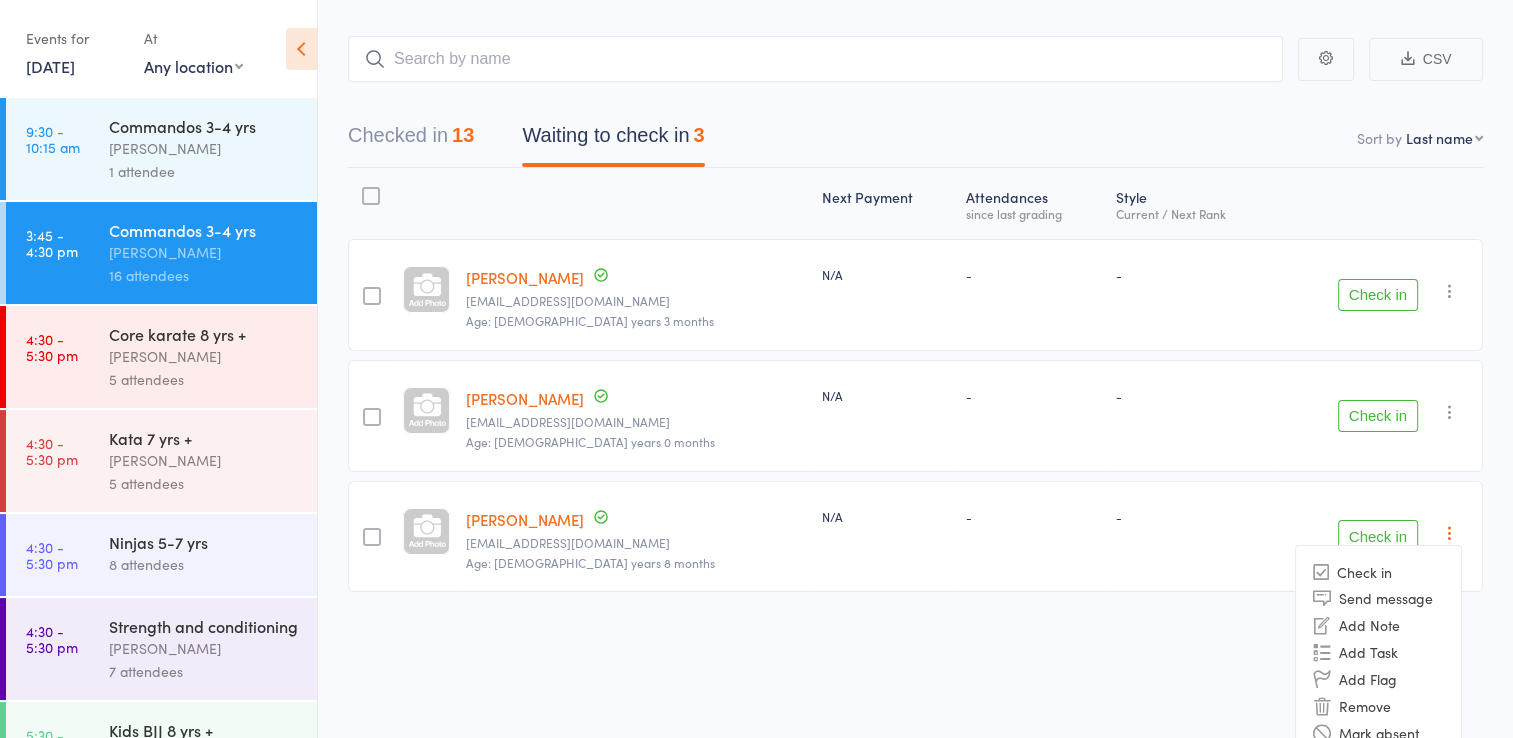scroll, scrollTop: 113, scrollLeft: 0, axis: vertical 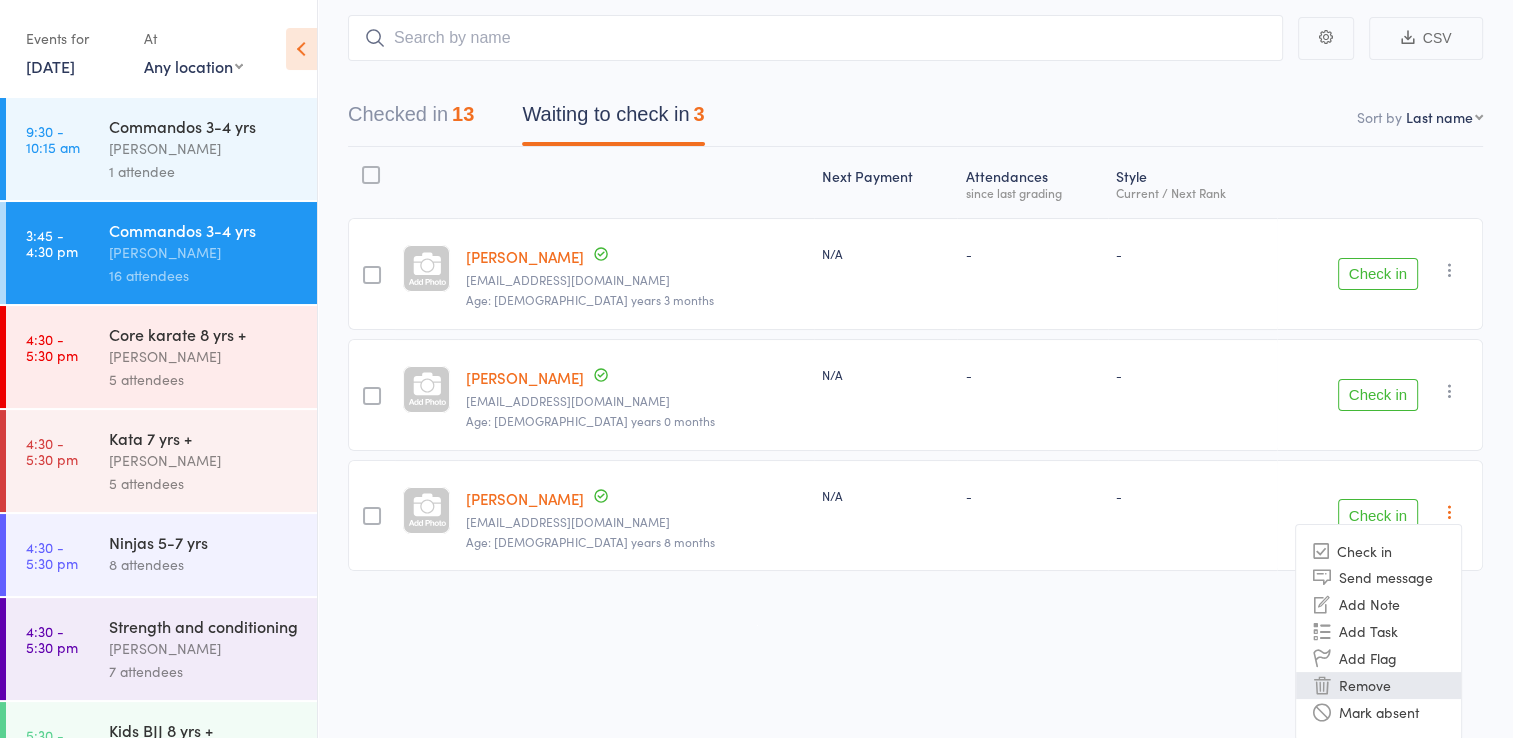 click on "Remove" at bounding box center [1378, 685] 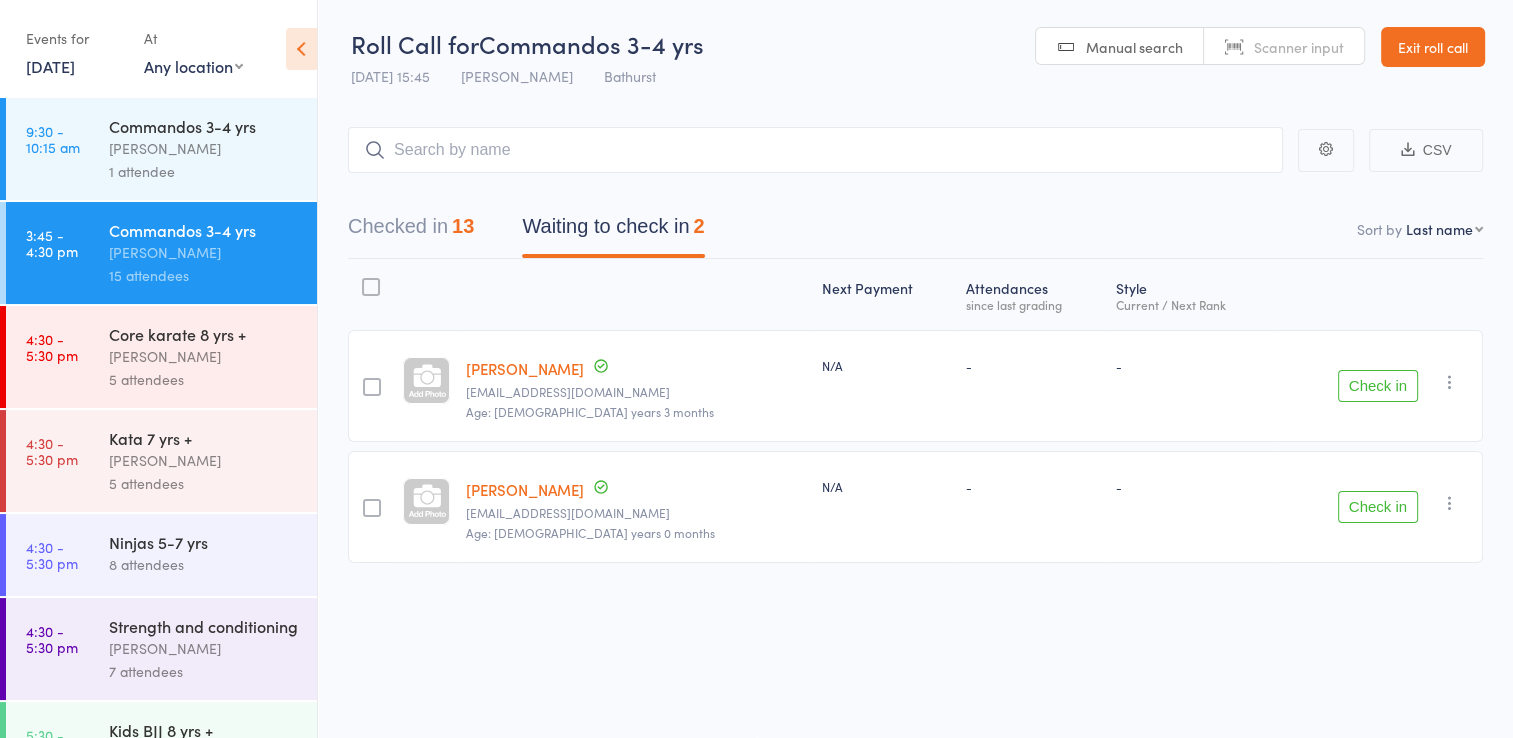 scroll, scrollTop: 0, scrollLeft: 0, axis: both 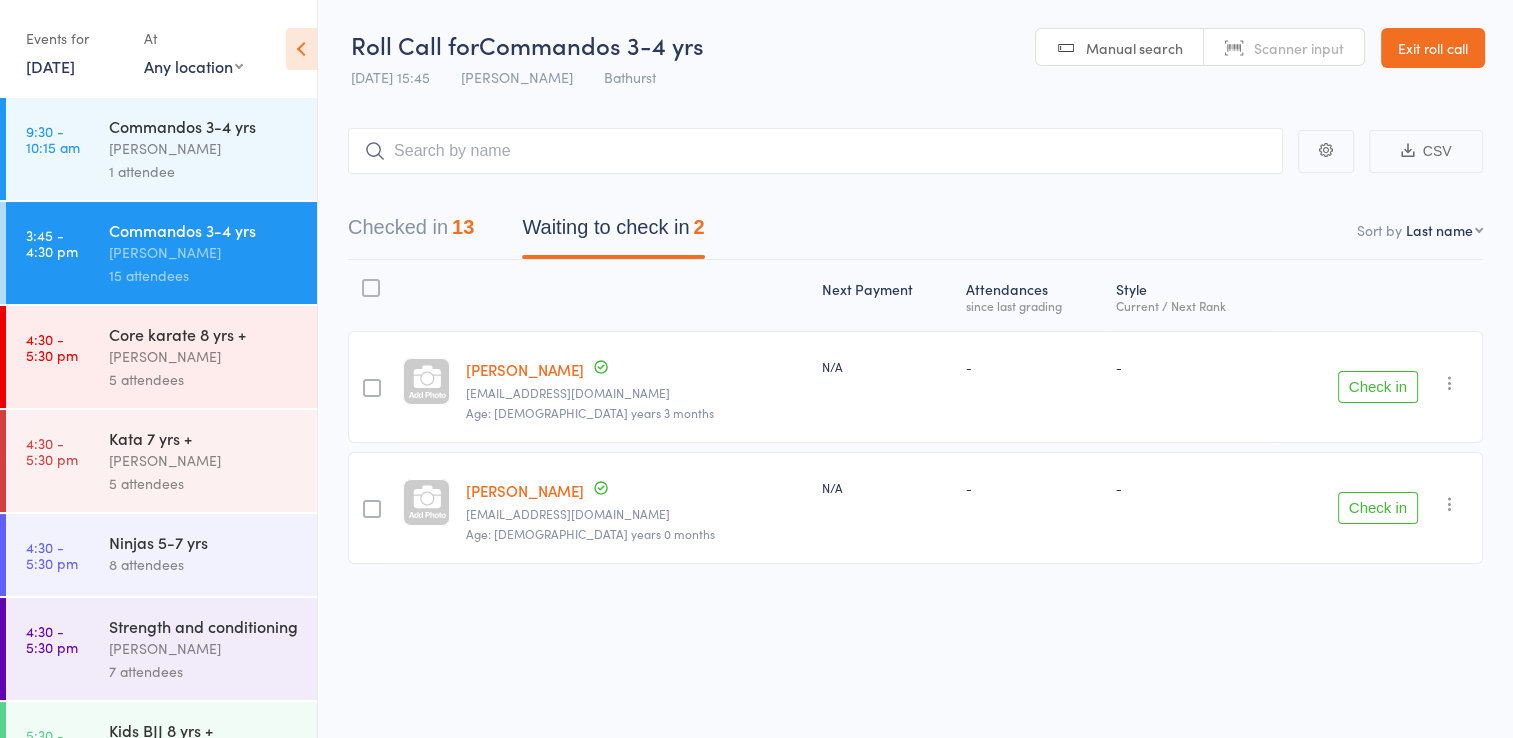 click at bounding box center (1450, 383) 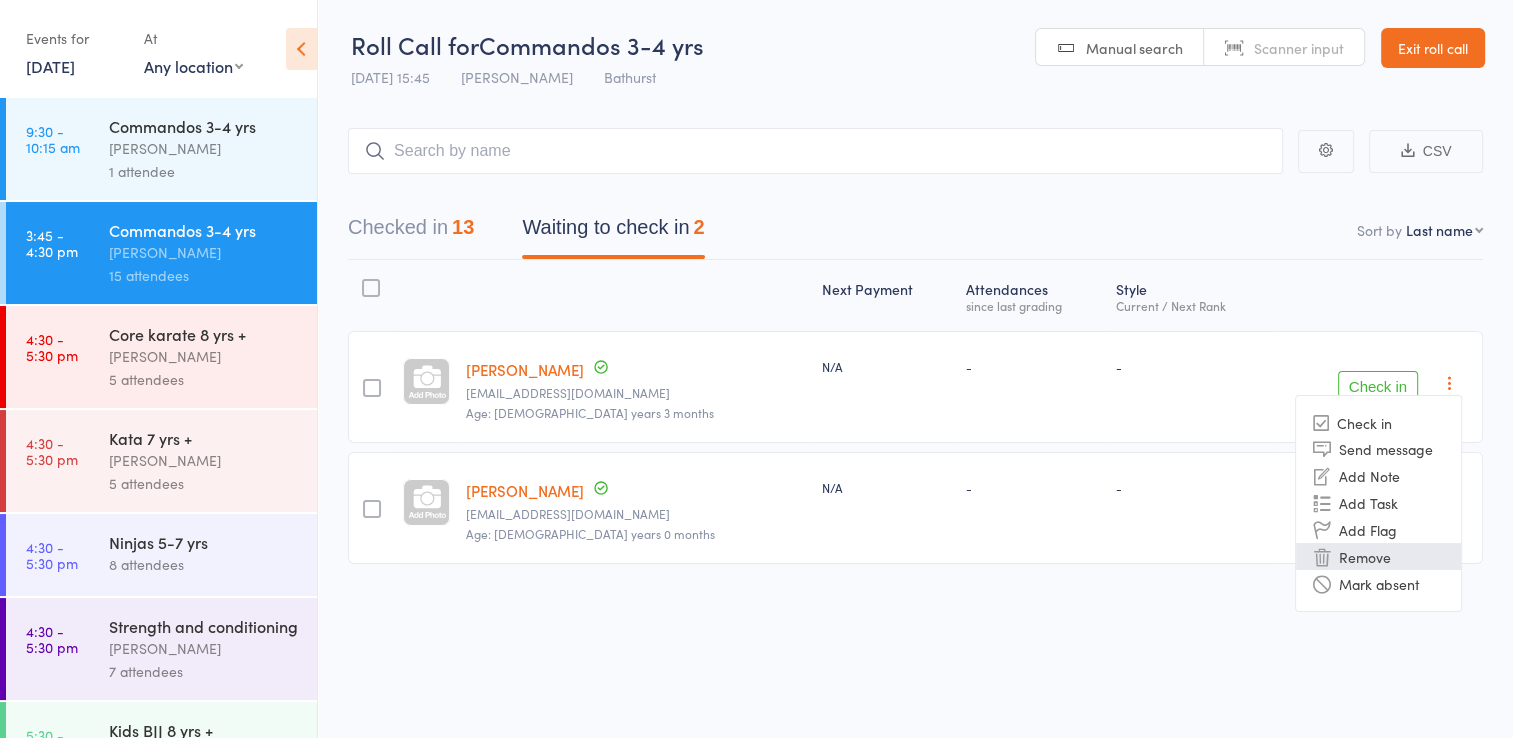 click on "Remove" at bounding box center [1378, 556] 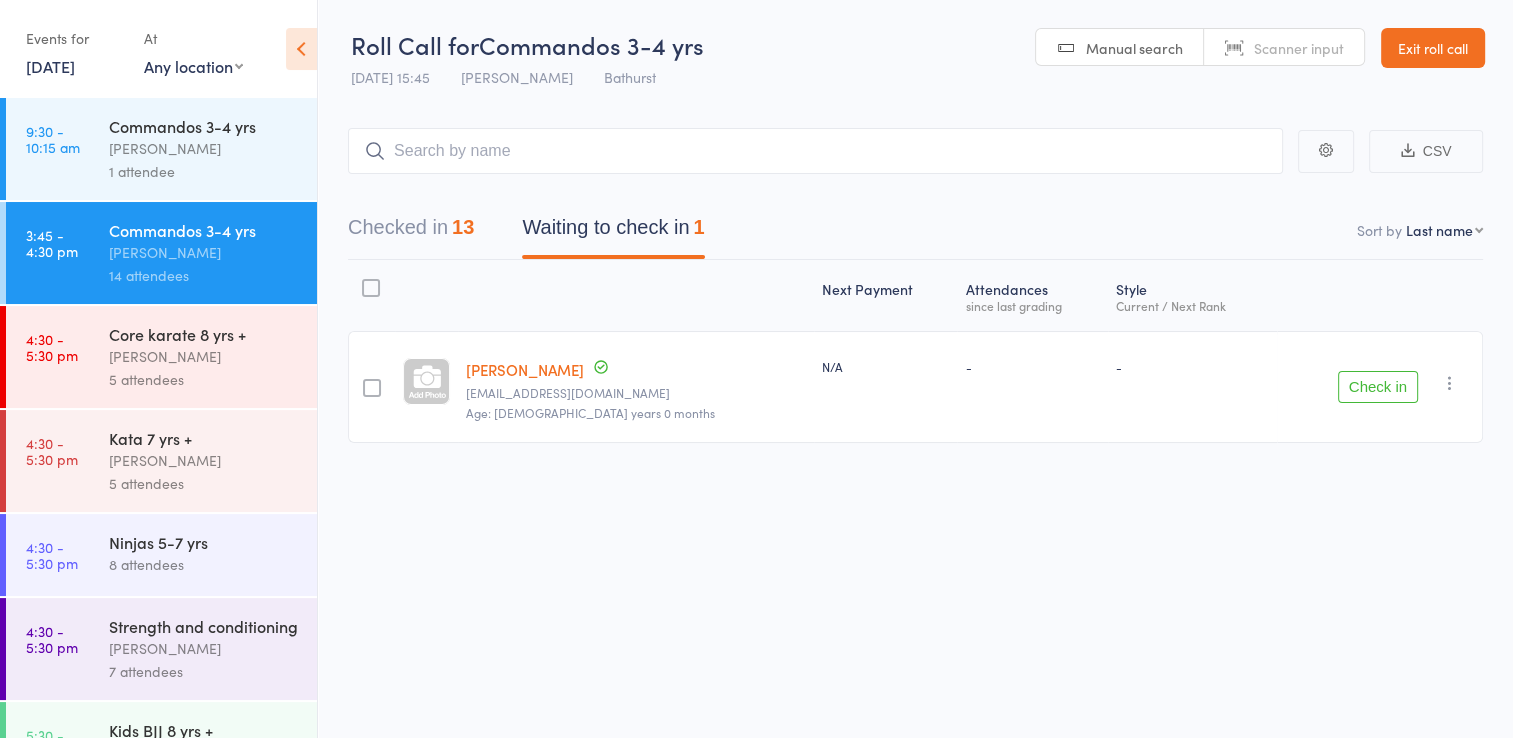 click at bounding box center [1450, 383] 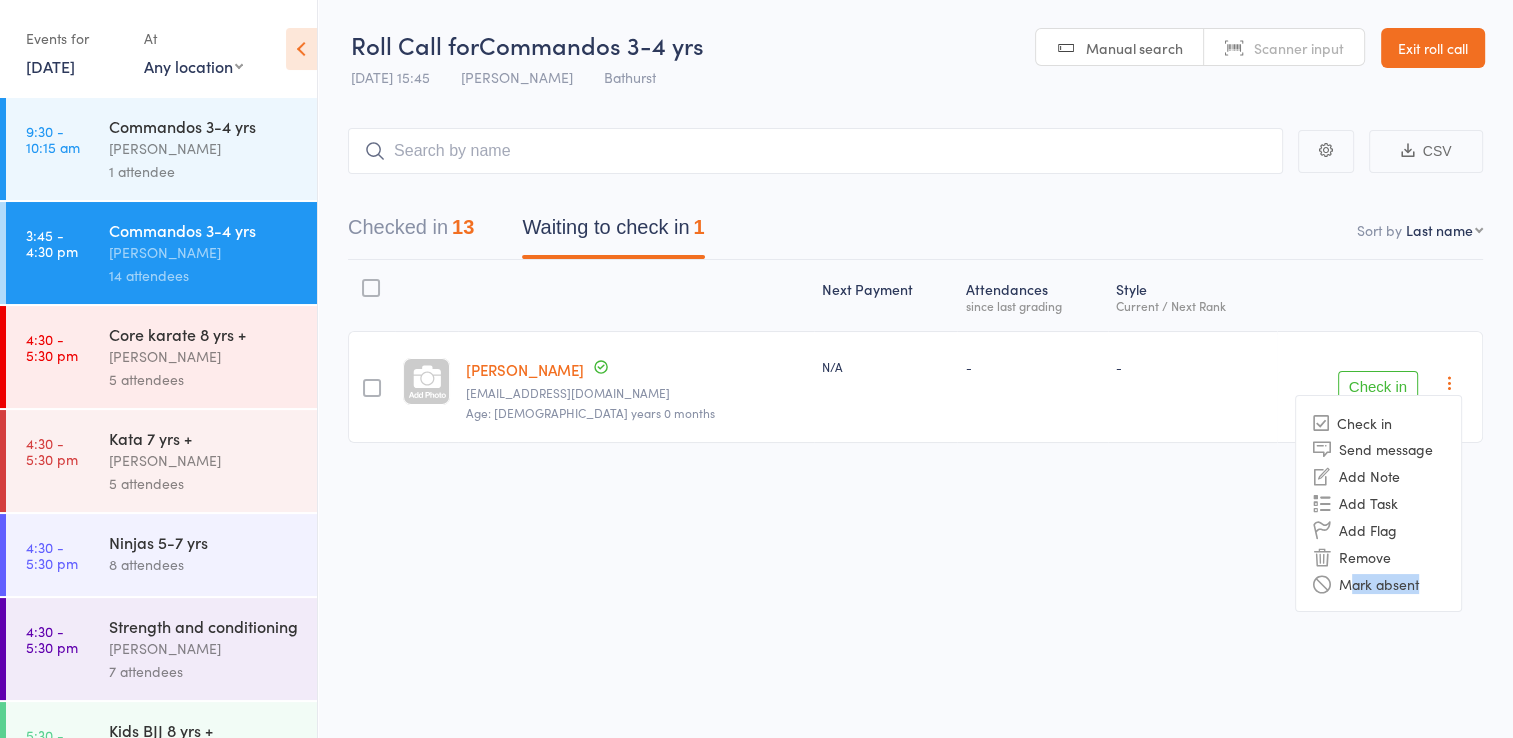 drag, startPoint x: 1352, startPoint y: 591, endPoint x: 1148, endPoint y: 789, distance: 284.28857 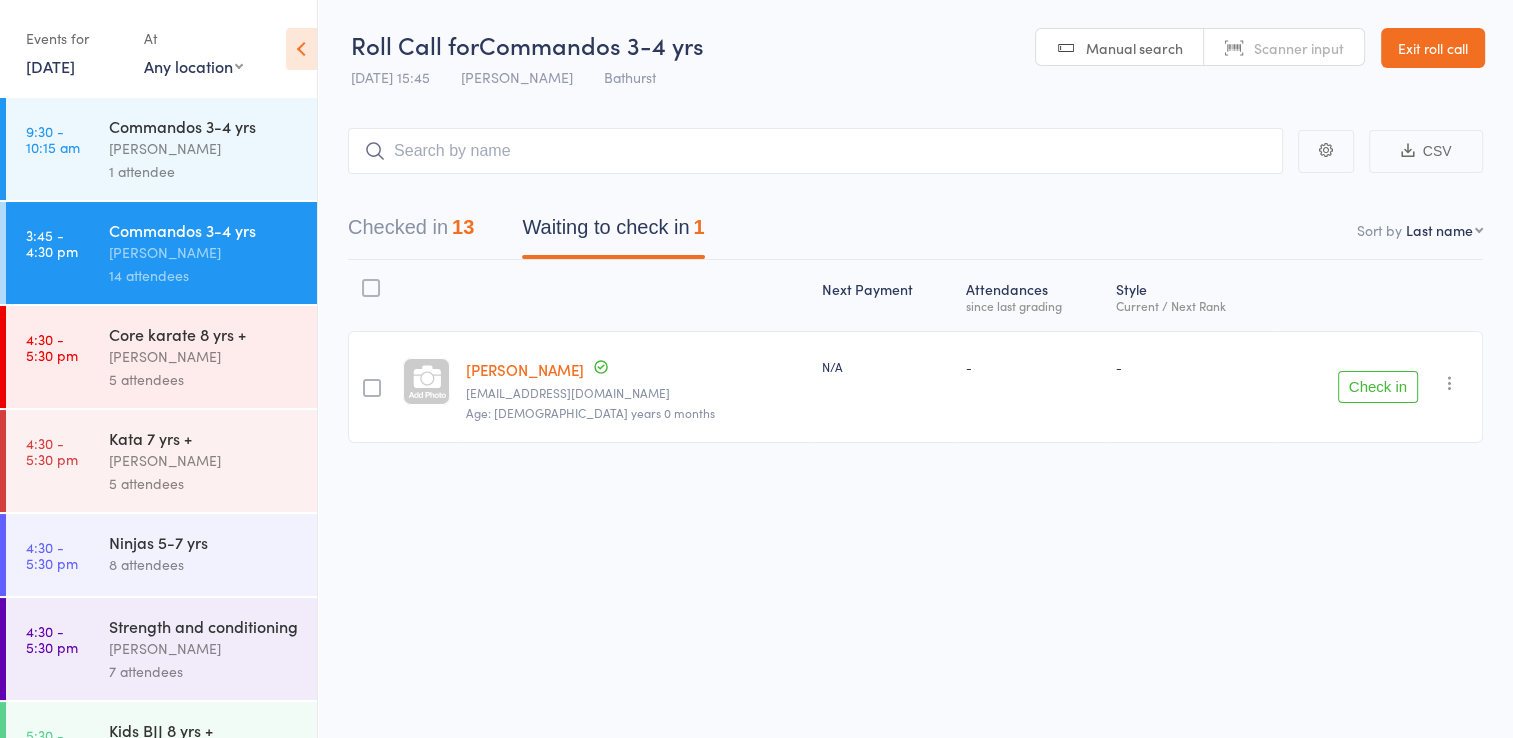 click at bounding box center [1450, 383] 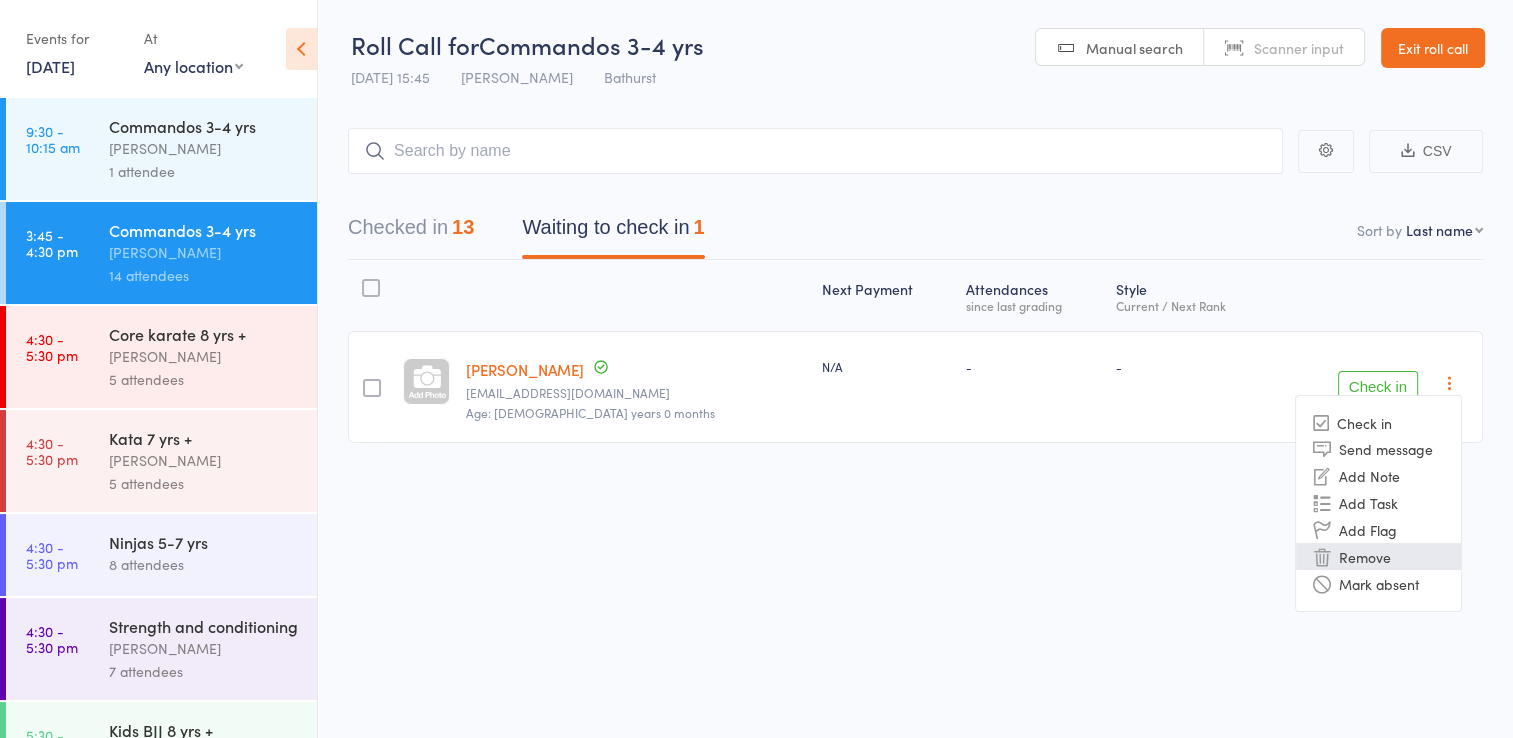 click on "Remove" at bounding box center (1378, 556) 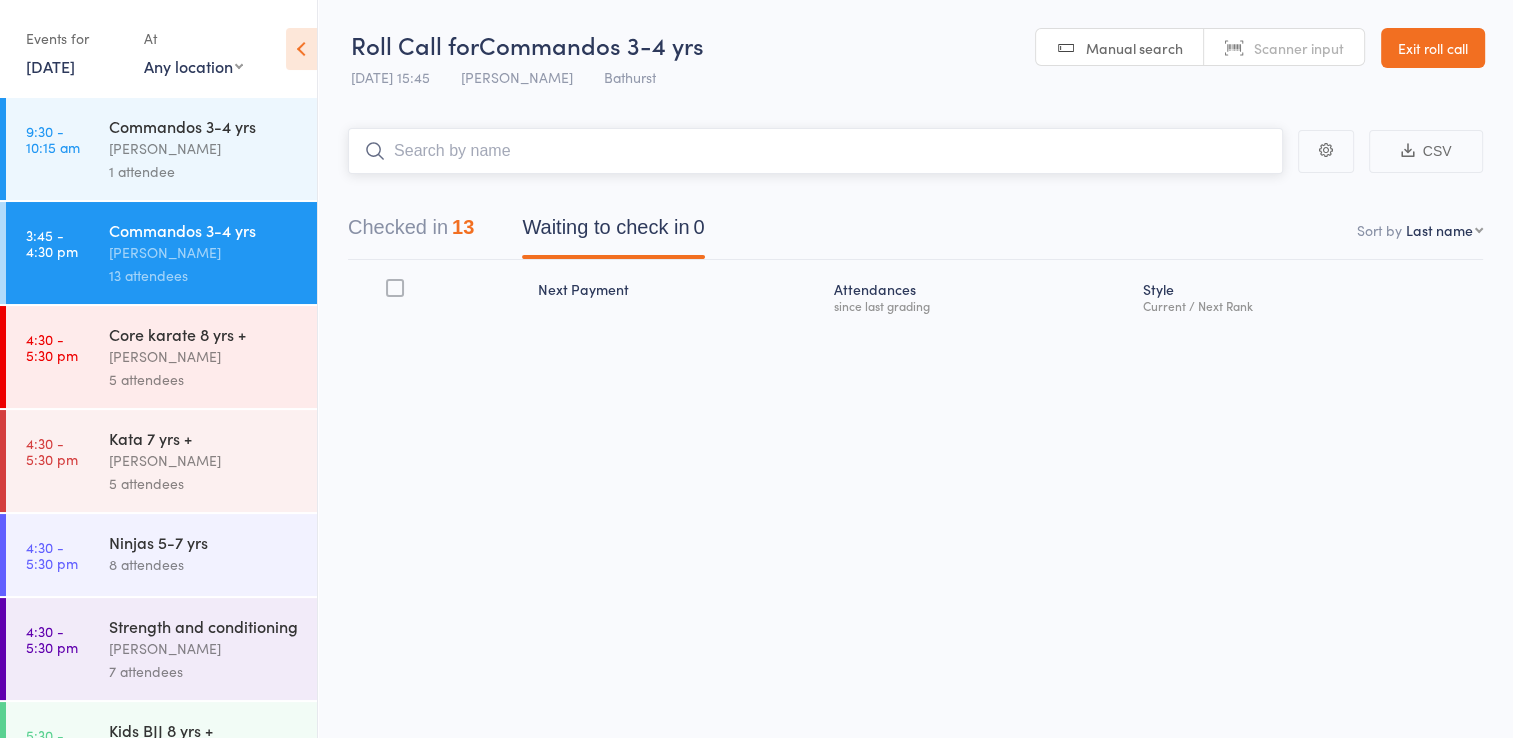 click at bounding box center [815, 151] 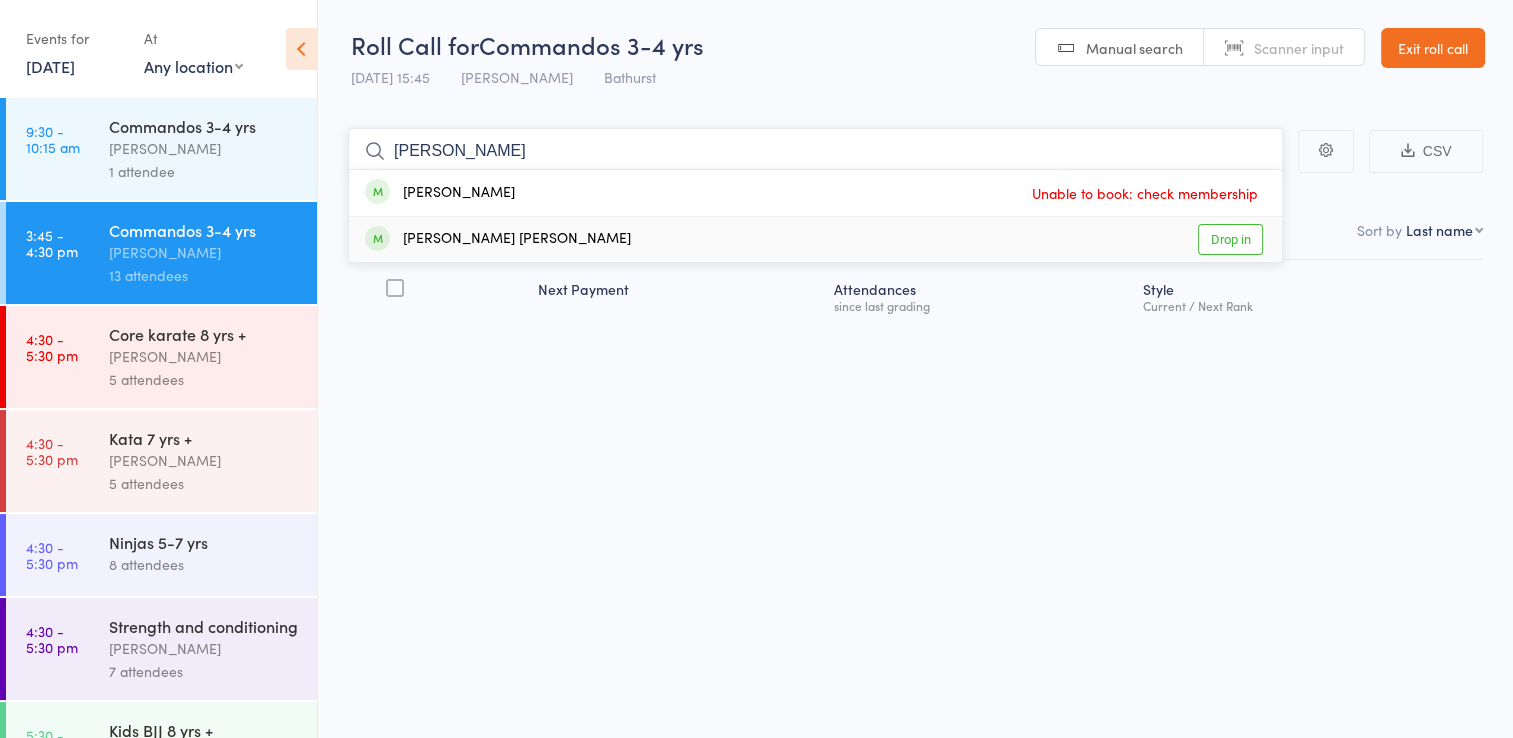 type on "elsi" 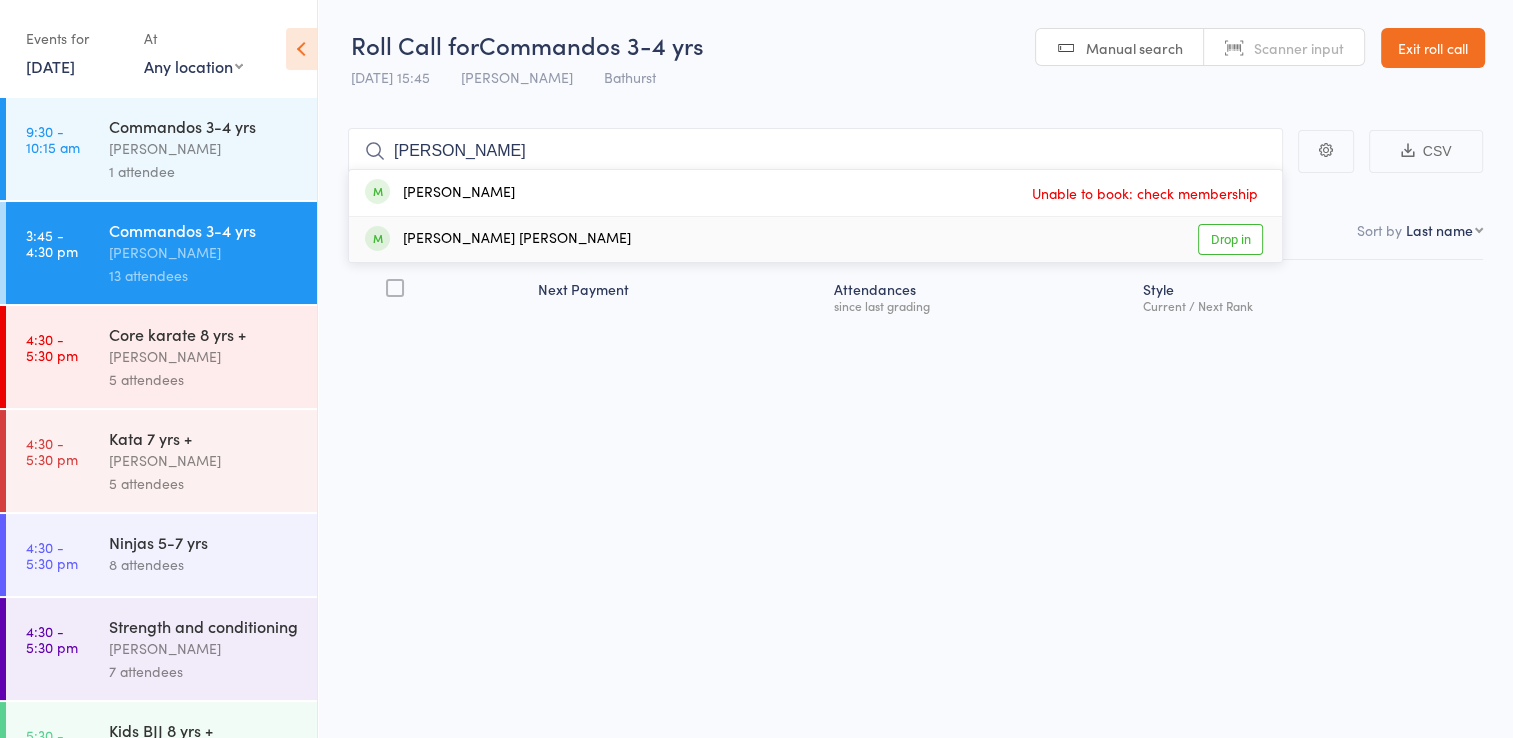 click on "Drop in" at bounding box center (1230, 239) 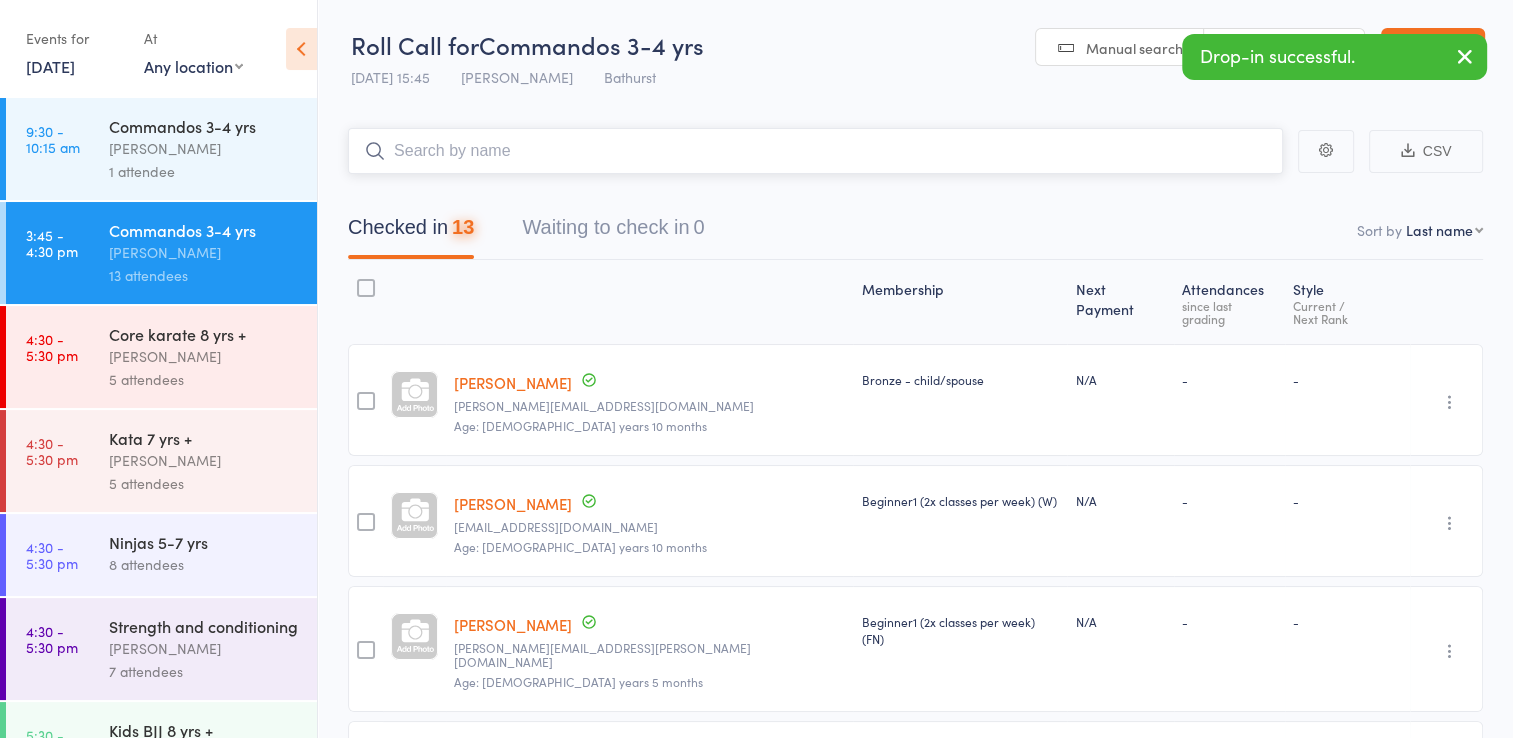 click at bounding box center [815, 151] 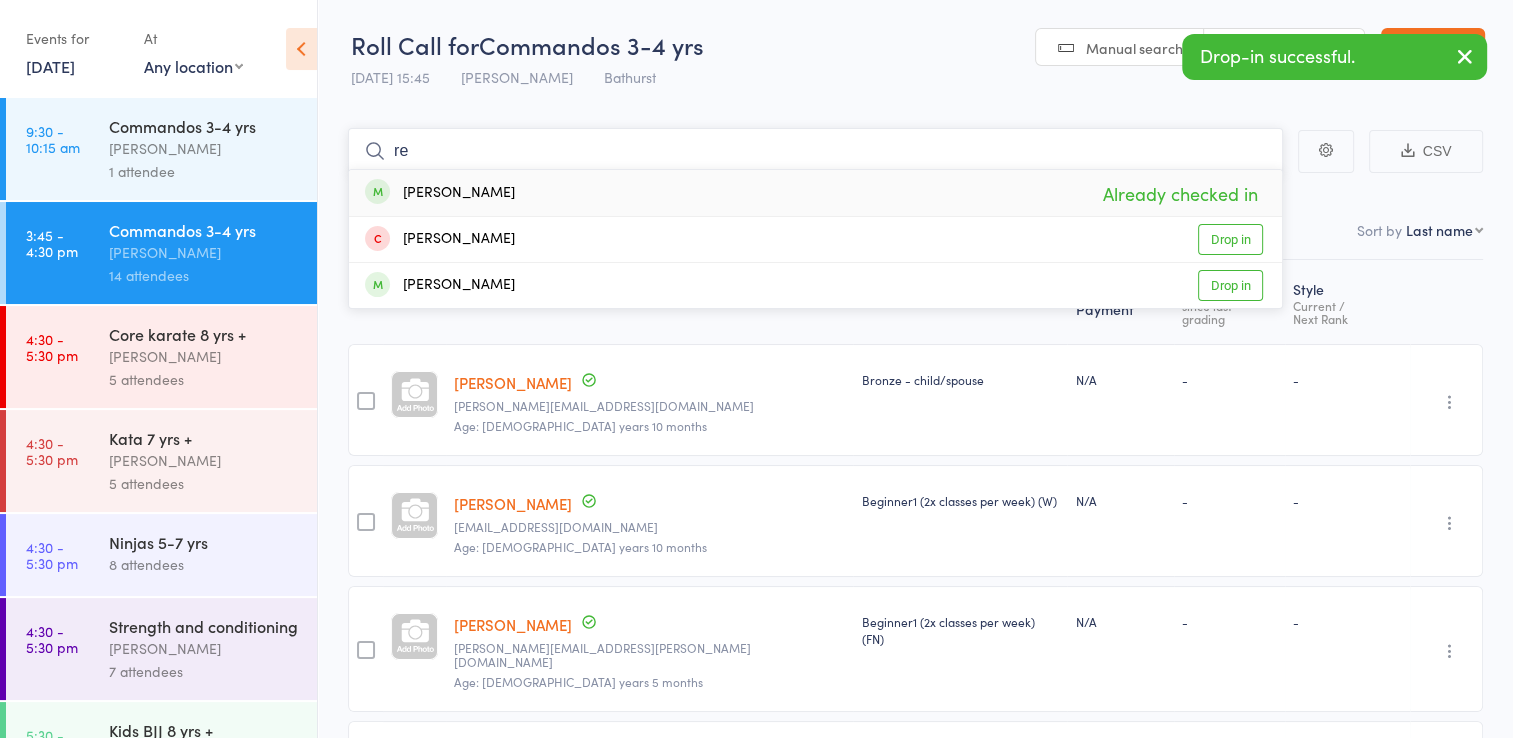 type on "r" 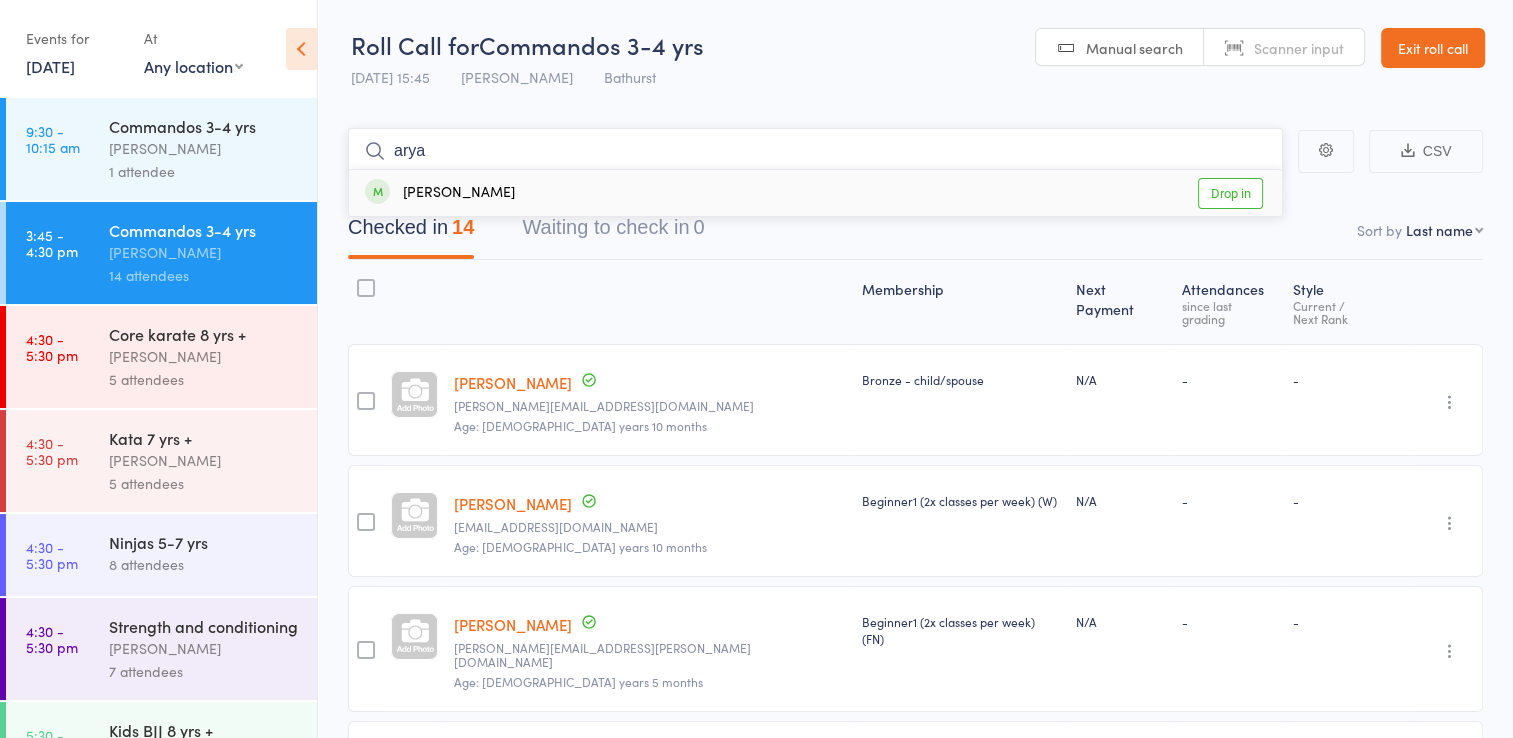 type on "arya" 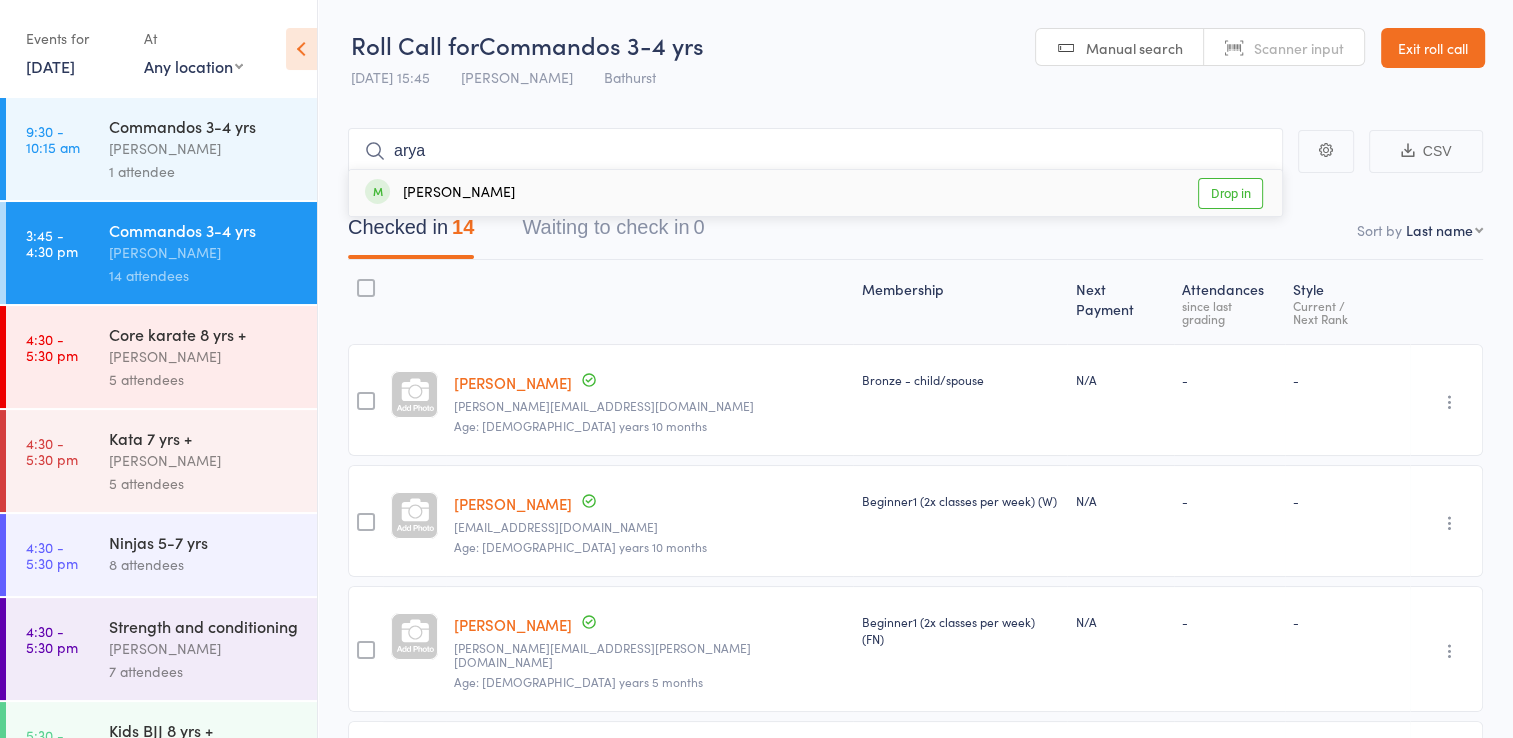 click on "Drop in" at bounding box center [1230, 193] 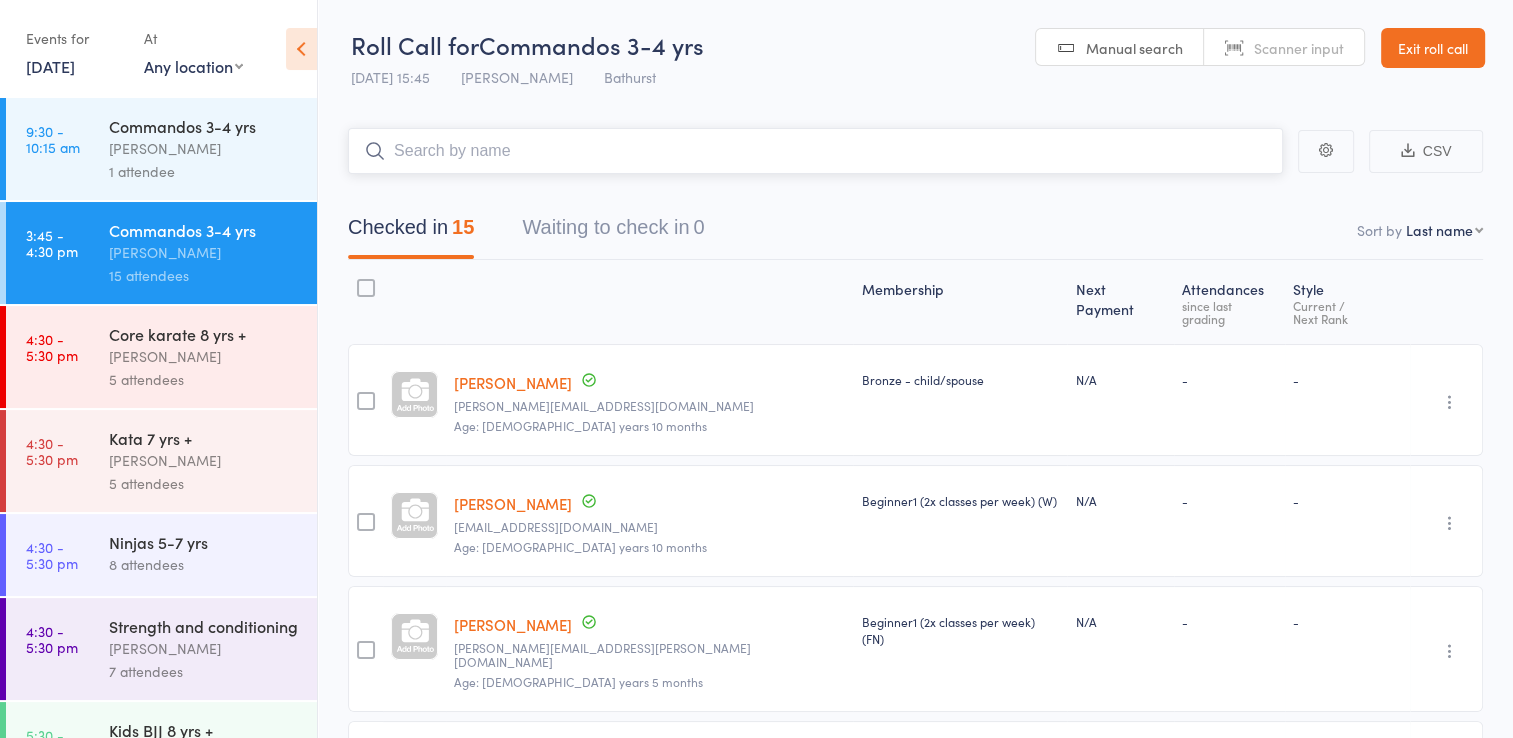 type on "h" 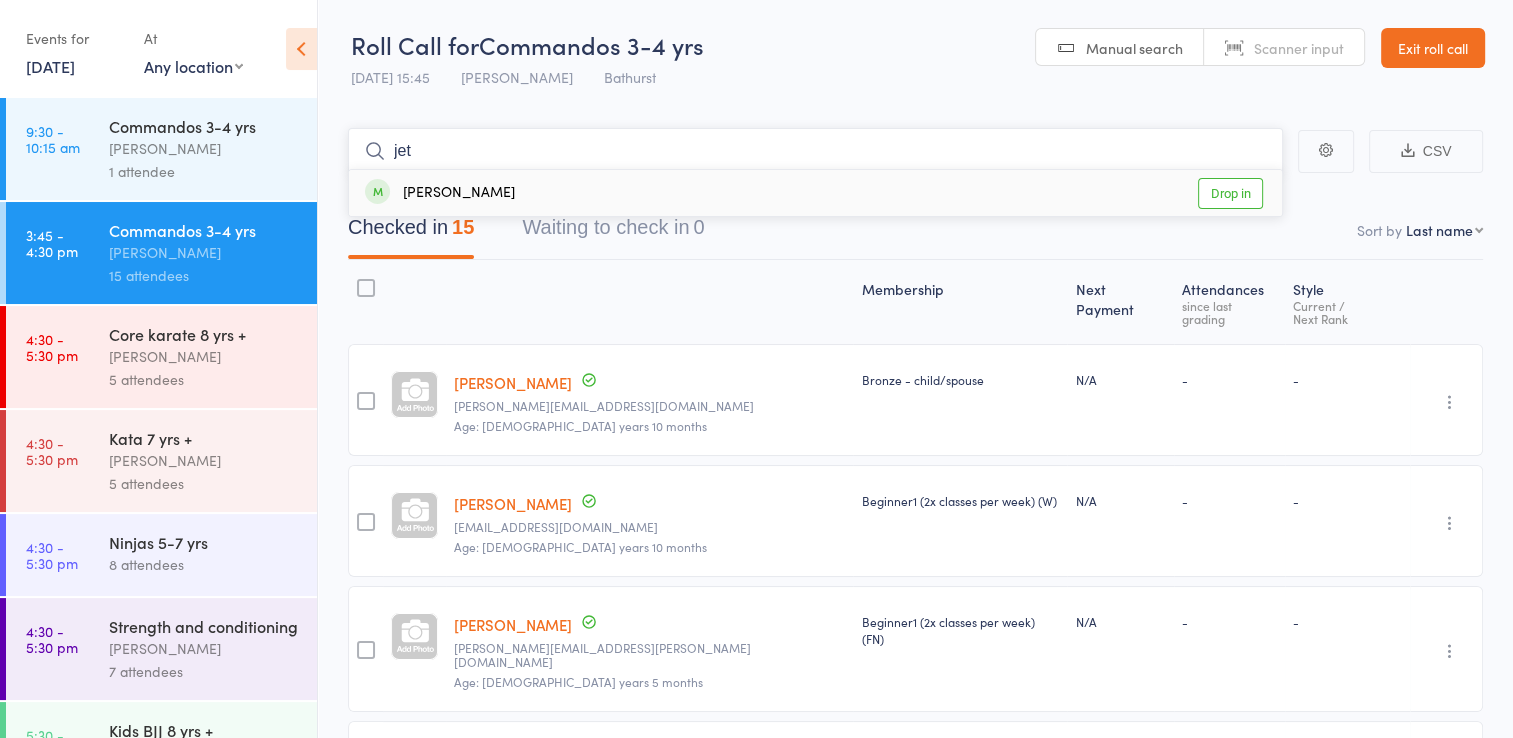 type on "jet" 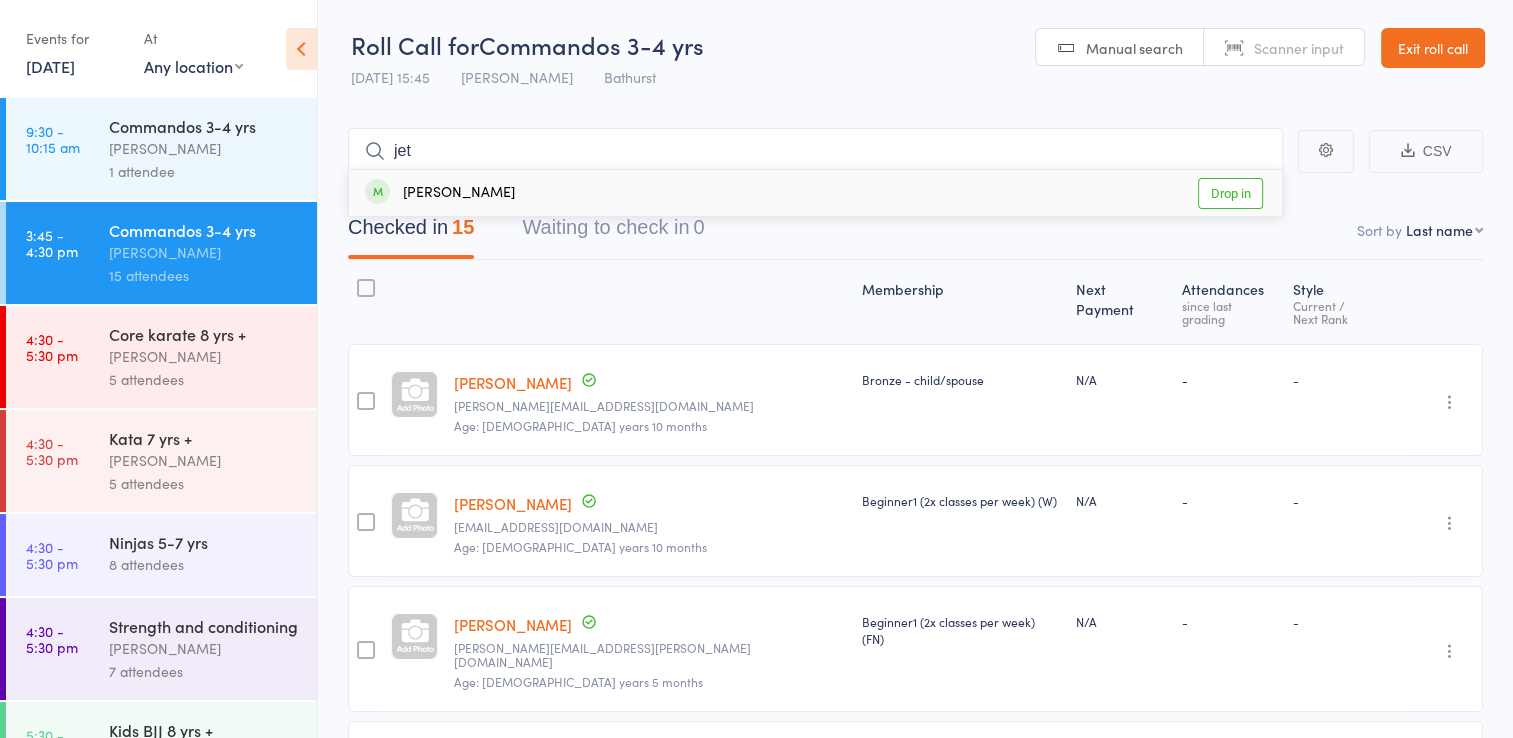 click on "Drop in" at bounding box center (1230, 193) 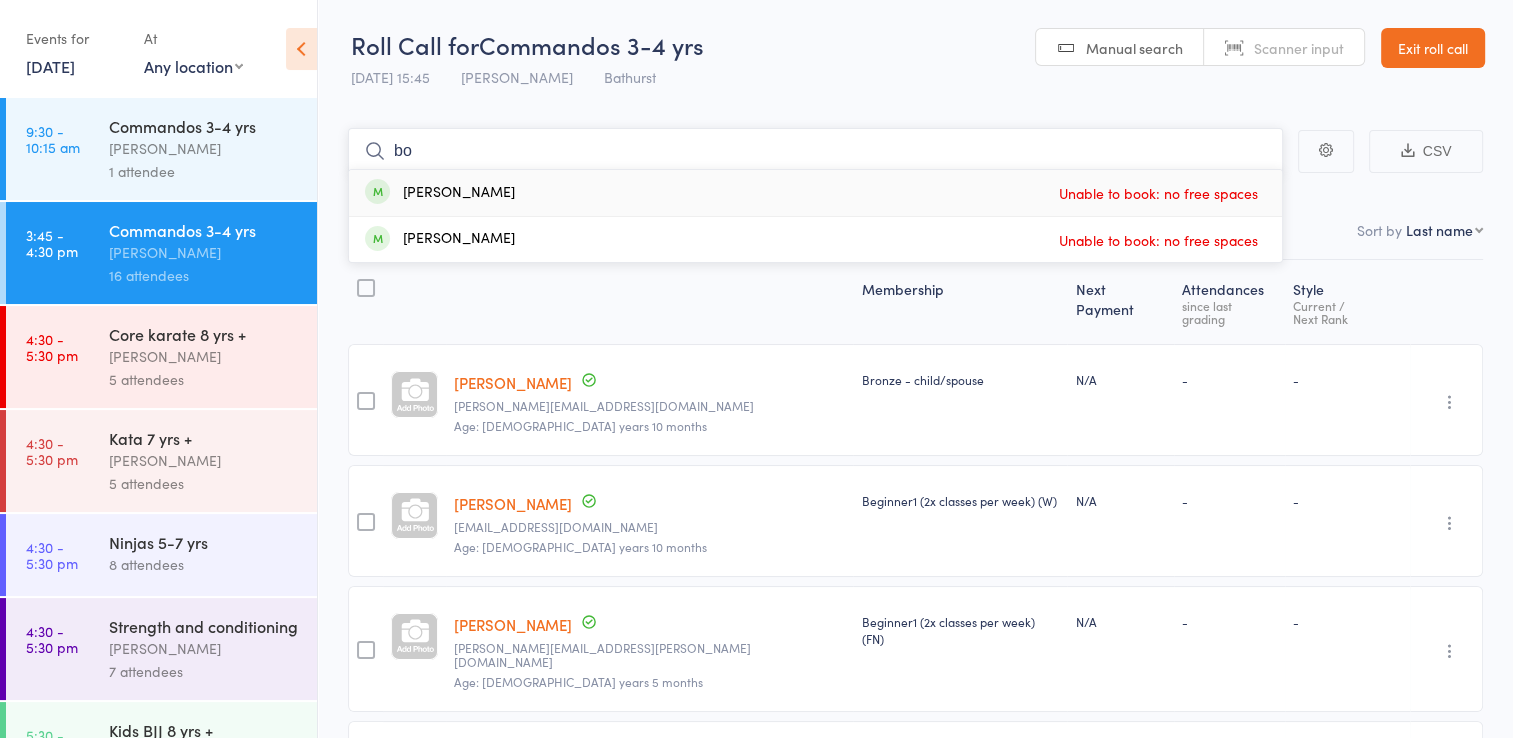 type on "b" 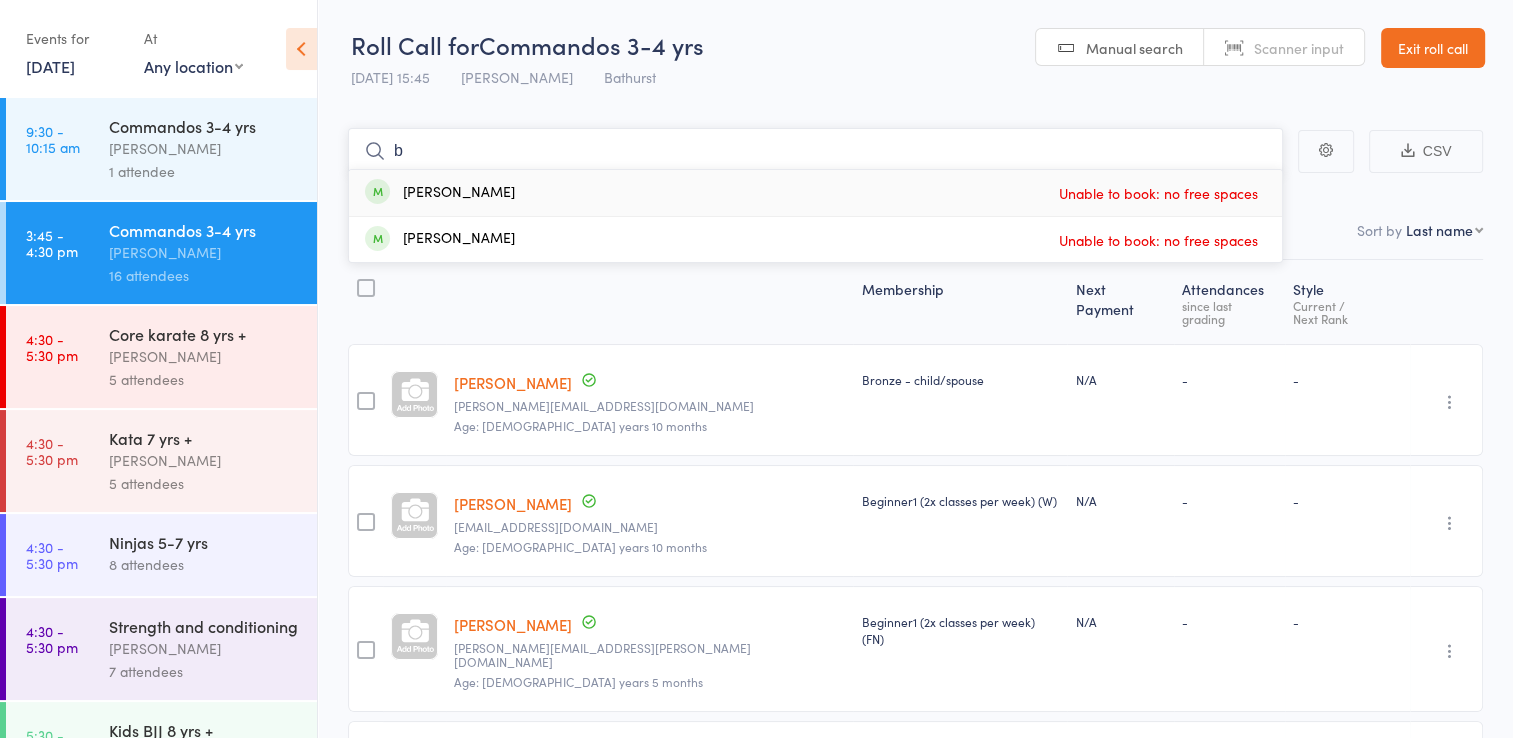 type 